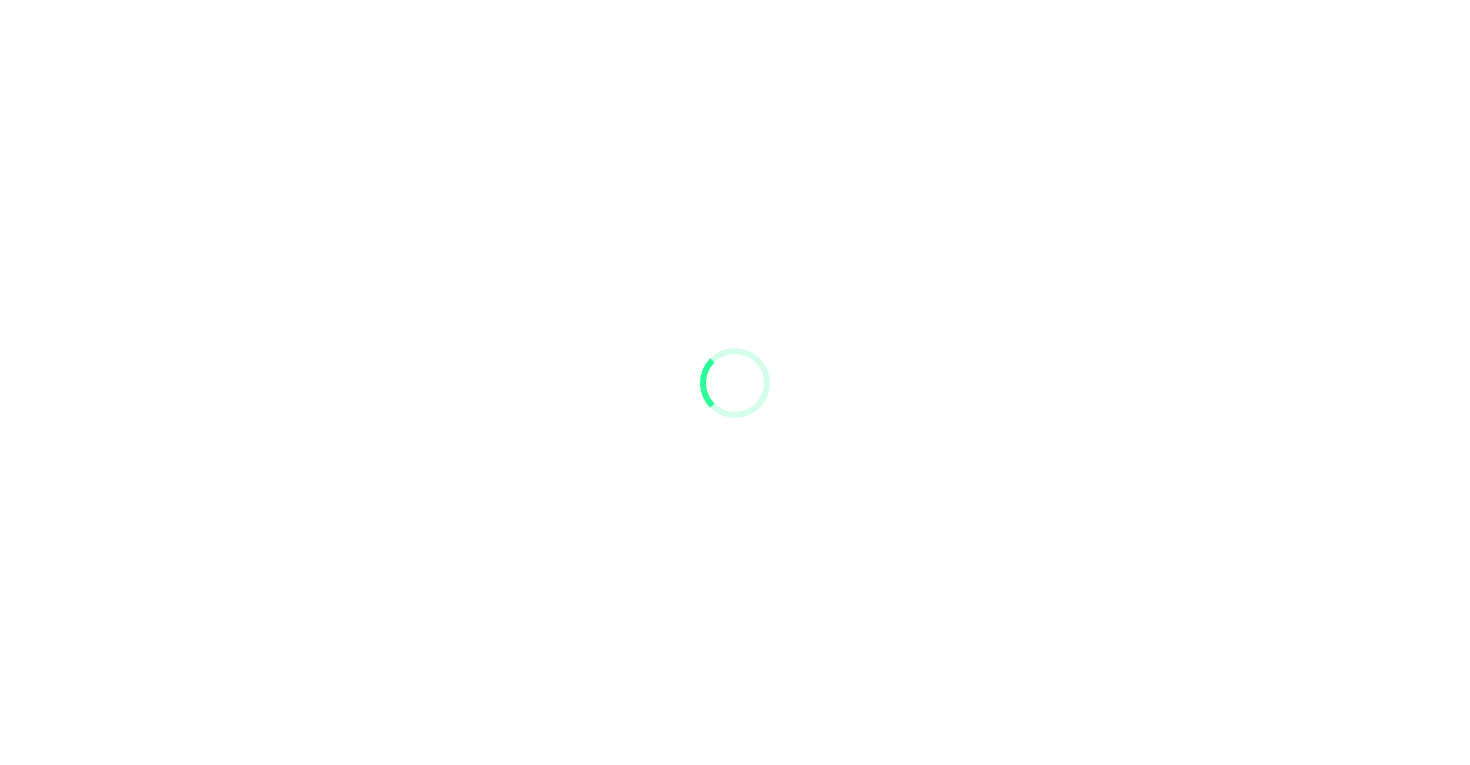 scroll, scrollTop: 0, scrollLeft: 0, axis: both 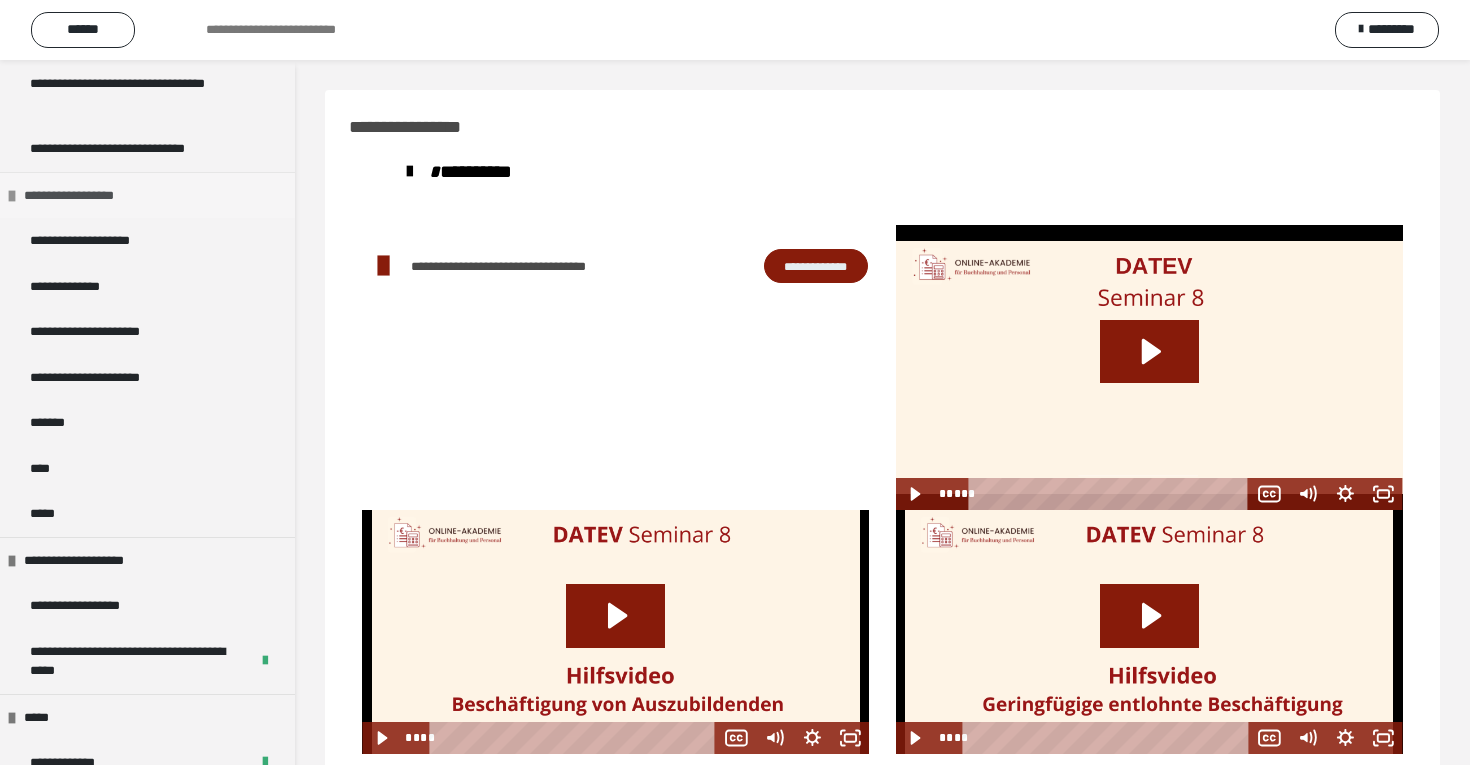 click at bounding box center [12, 196] 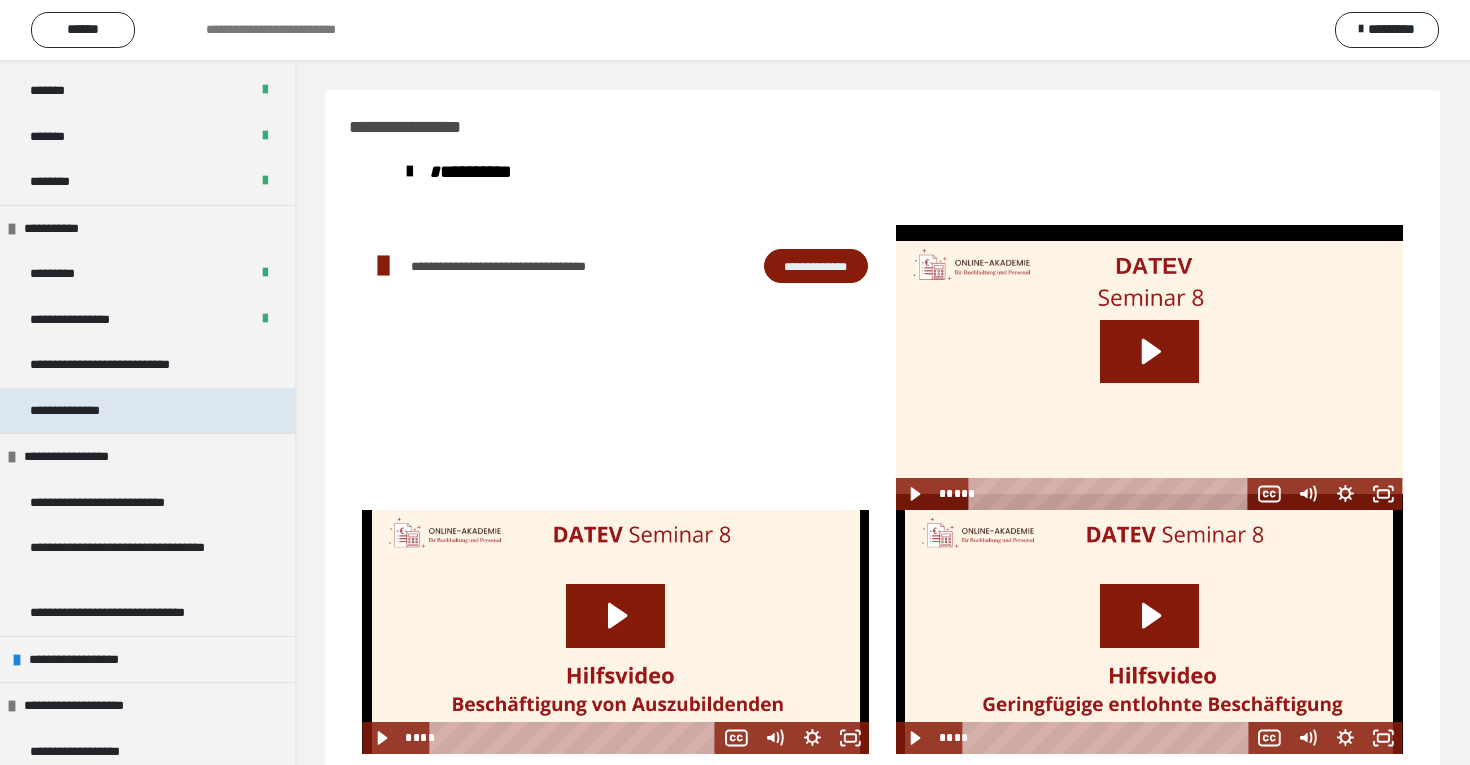scroll, scrollTop: 1213, scrollLeft: 0, axis: vertical 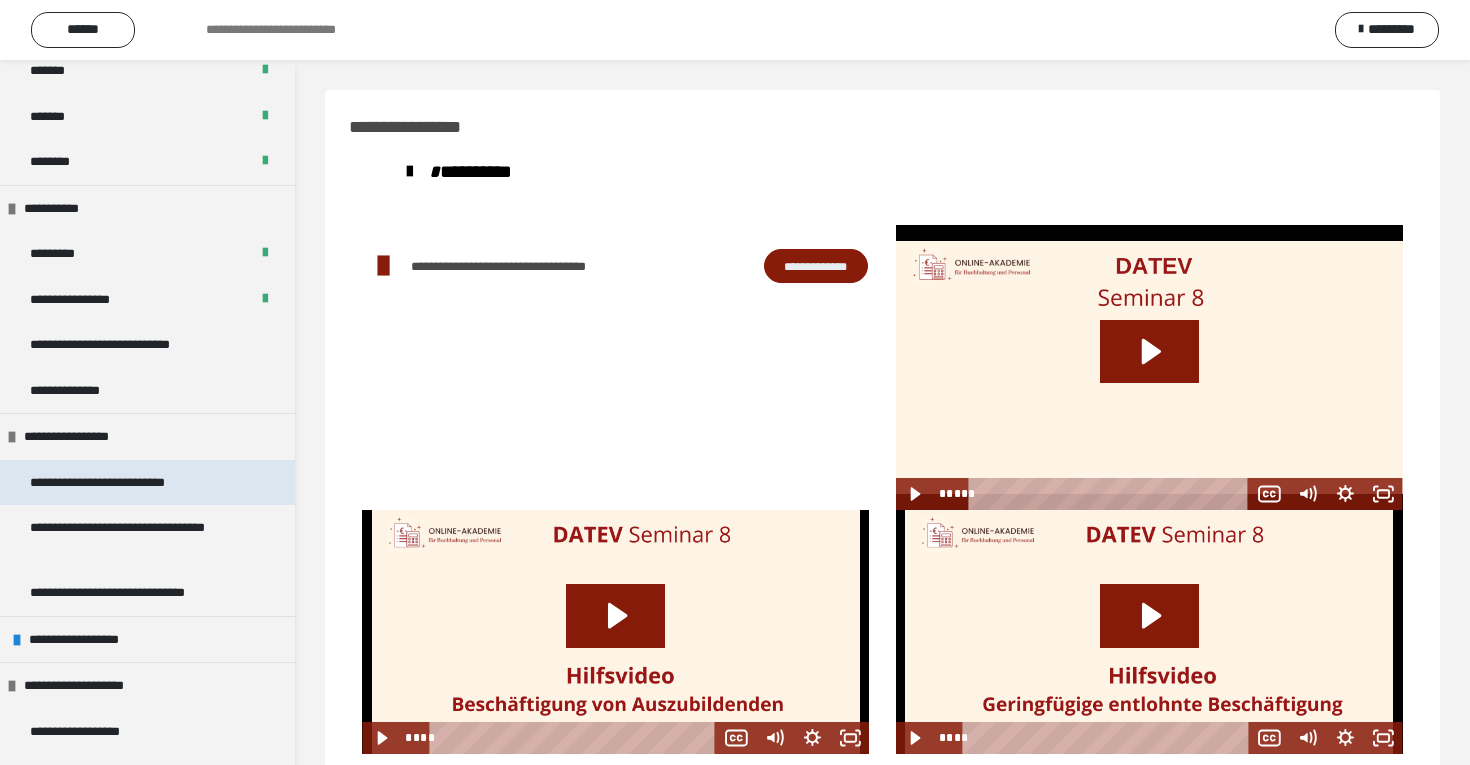 click on "**********" at bounding box center (129, 483) 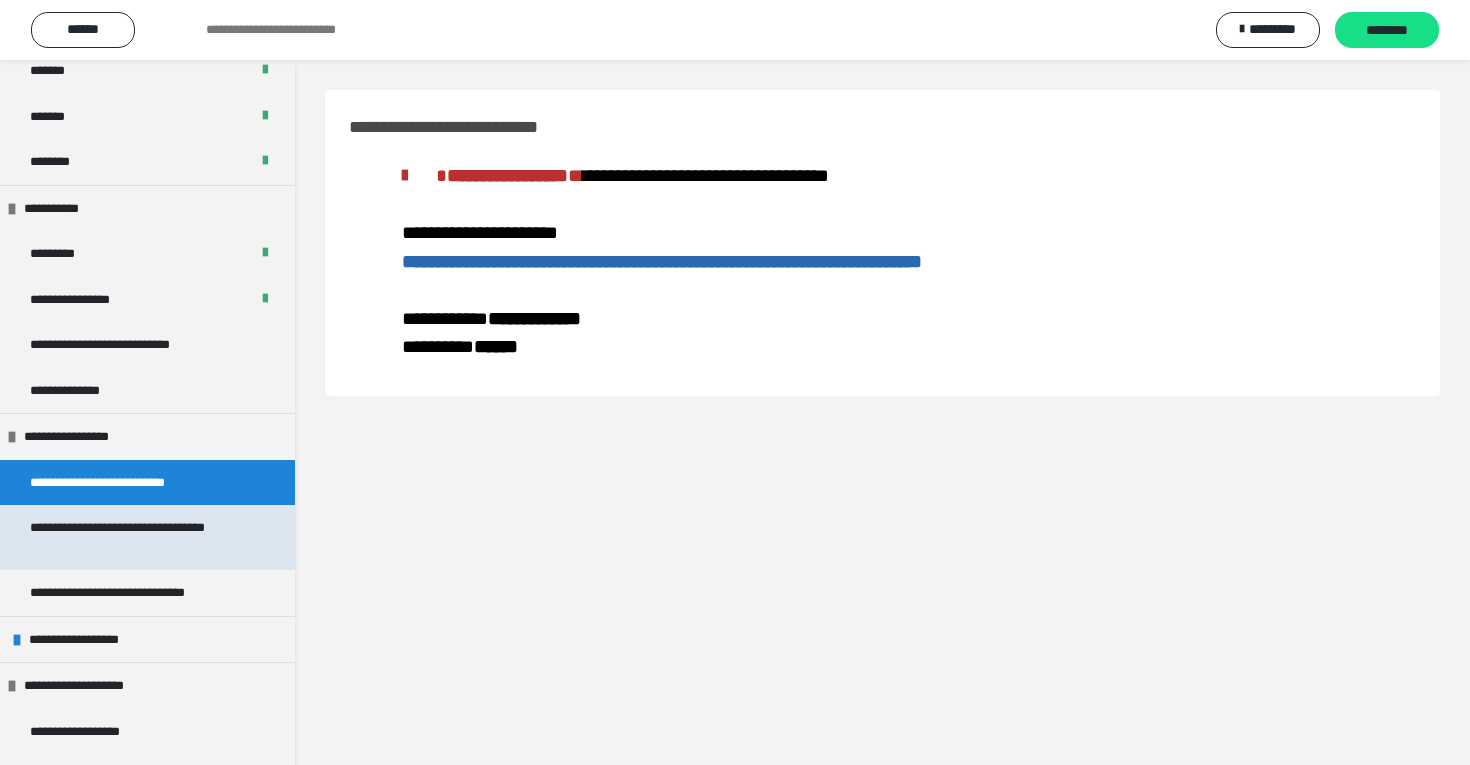 click on "**********" at bounding box center (139, 537) 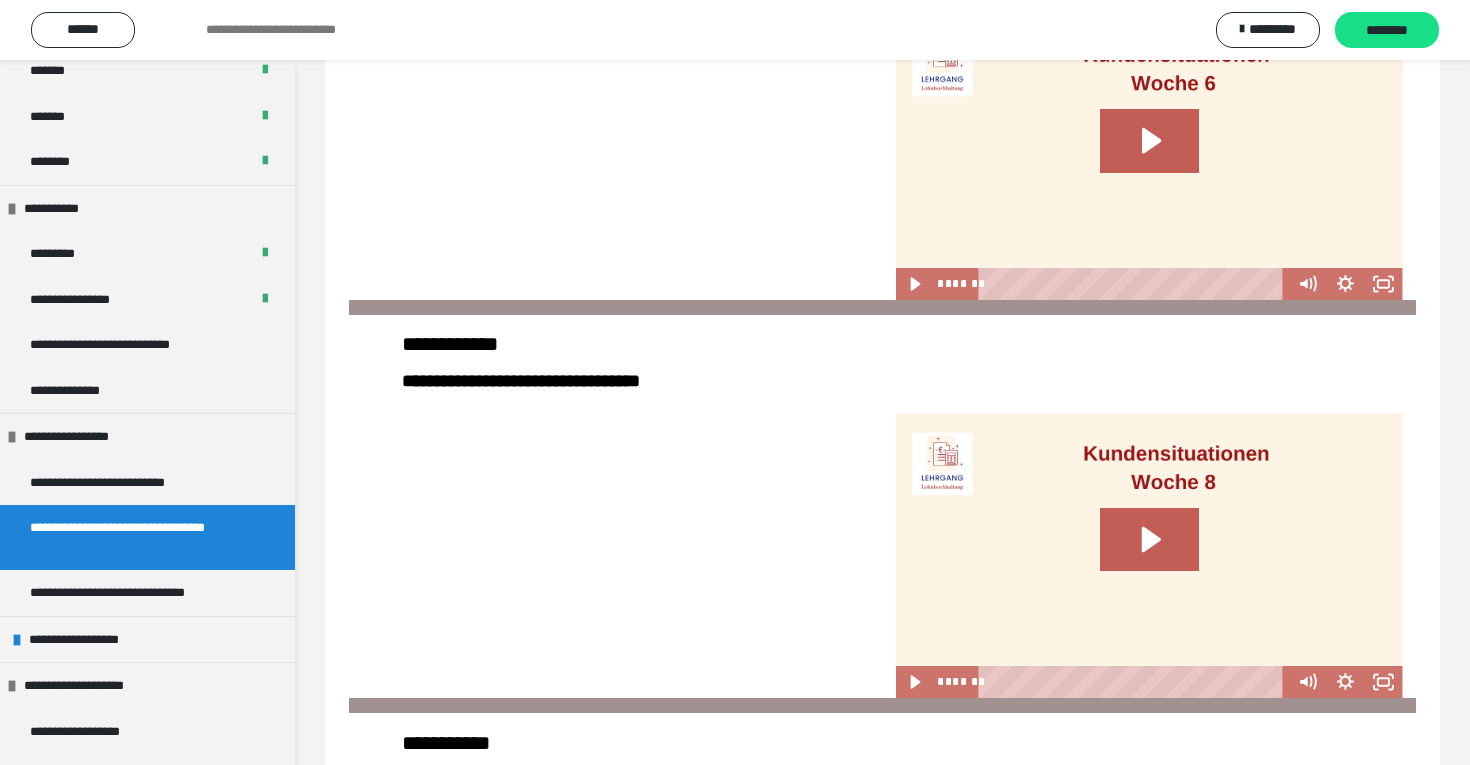 scroll, scrollTop: 668, scrollLeft: 0, axis: vertical 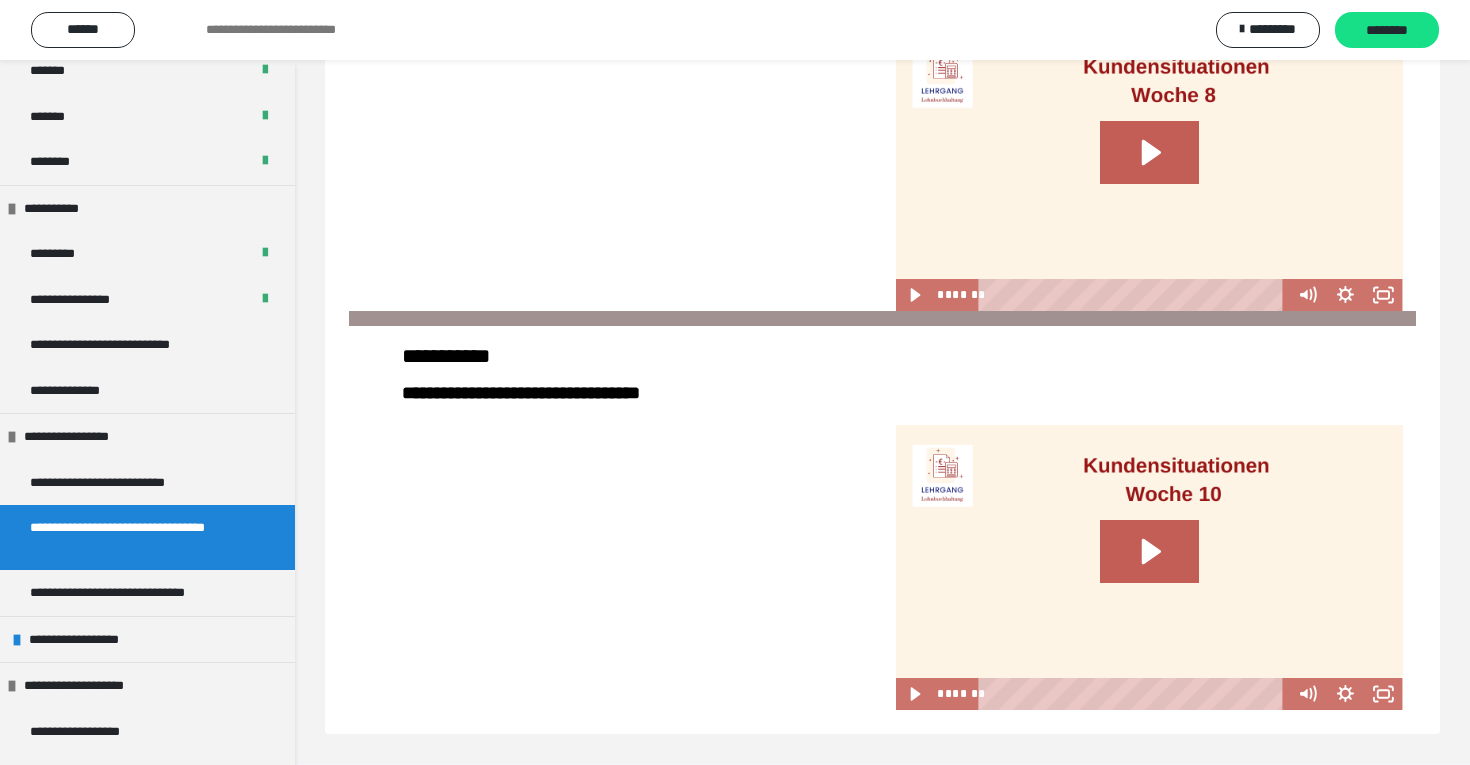 click at bounding box center [1149, 567] 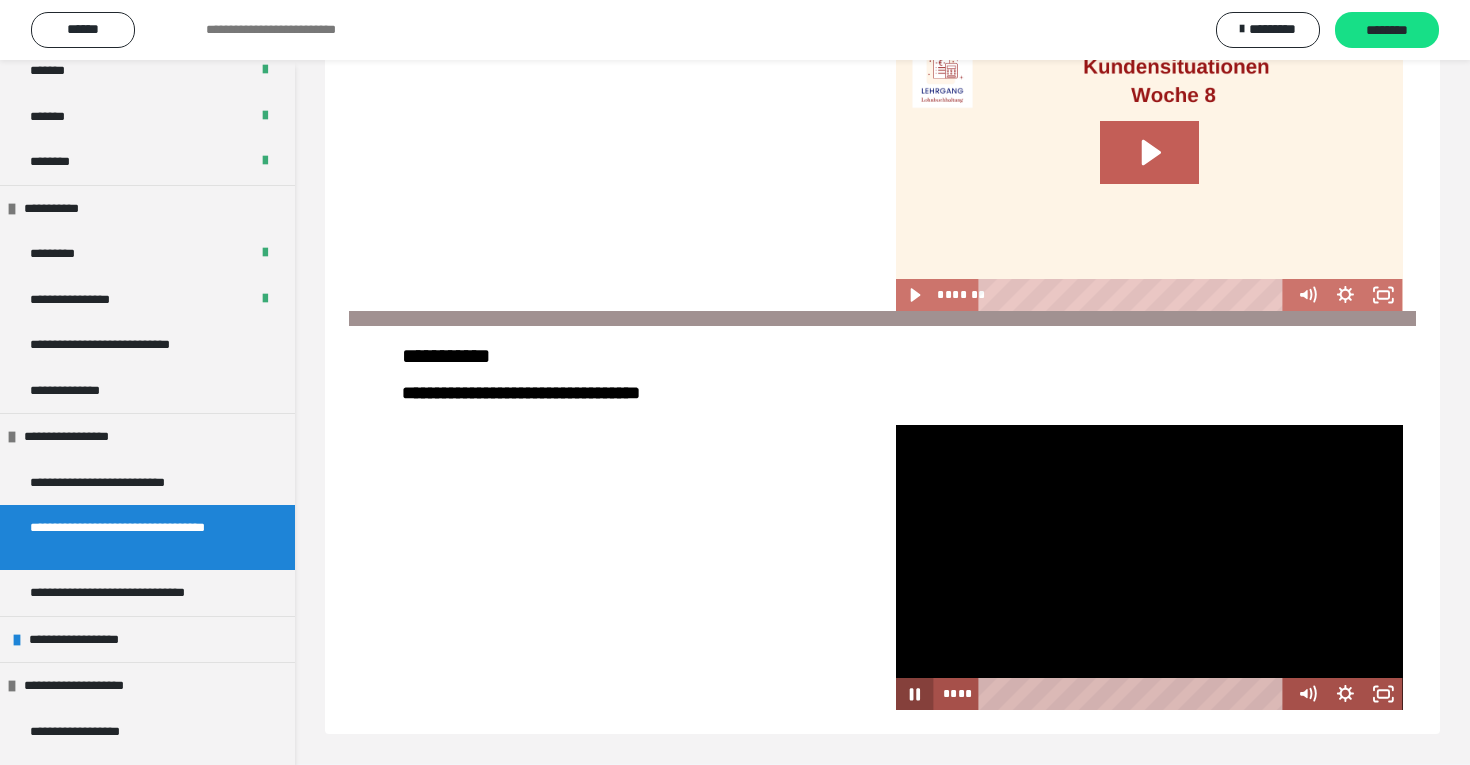 click 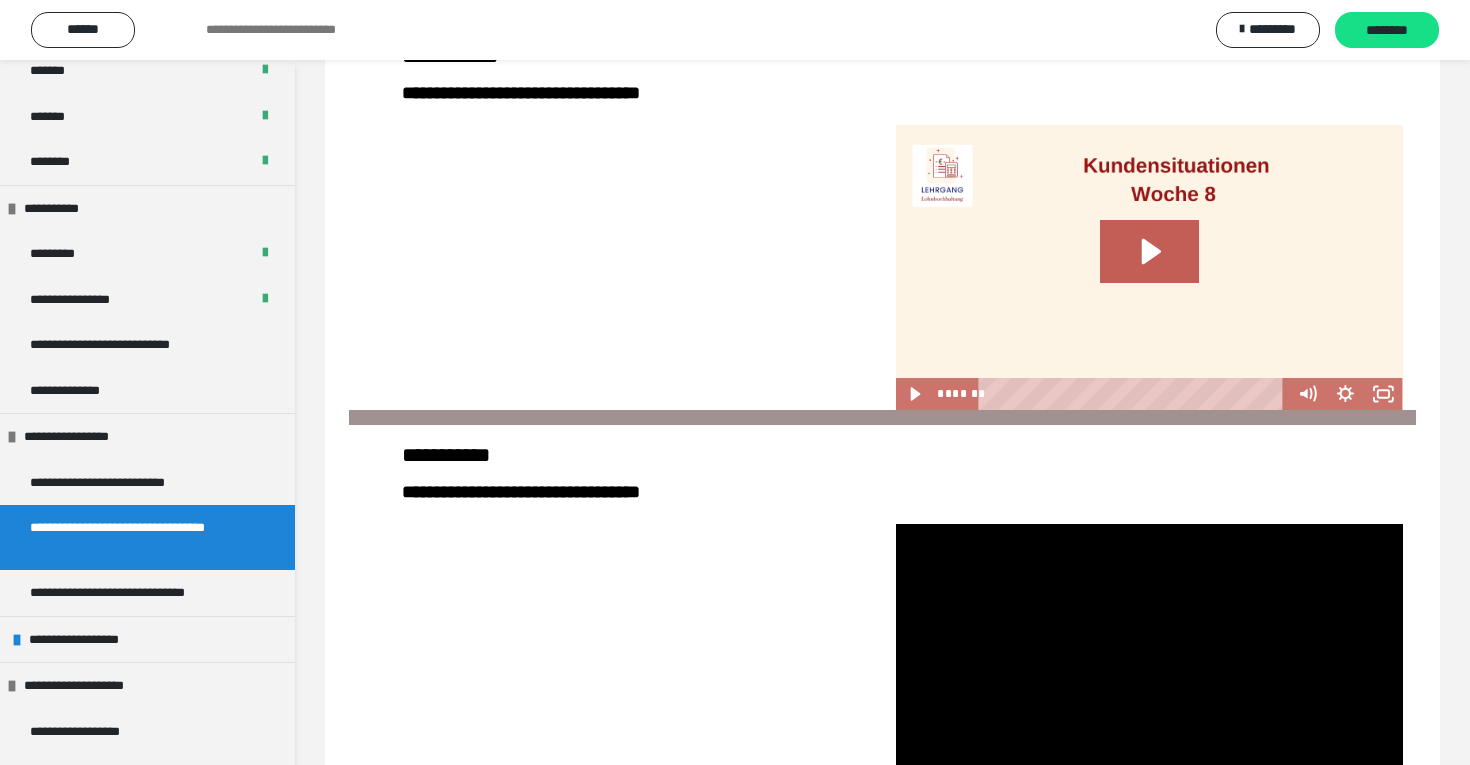 scroll, scrollTop: 668, scrollLeft: 0, axis: vertical 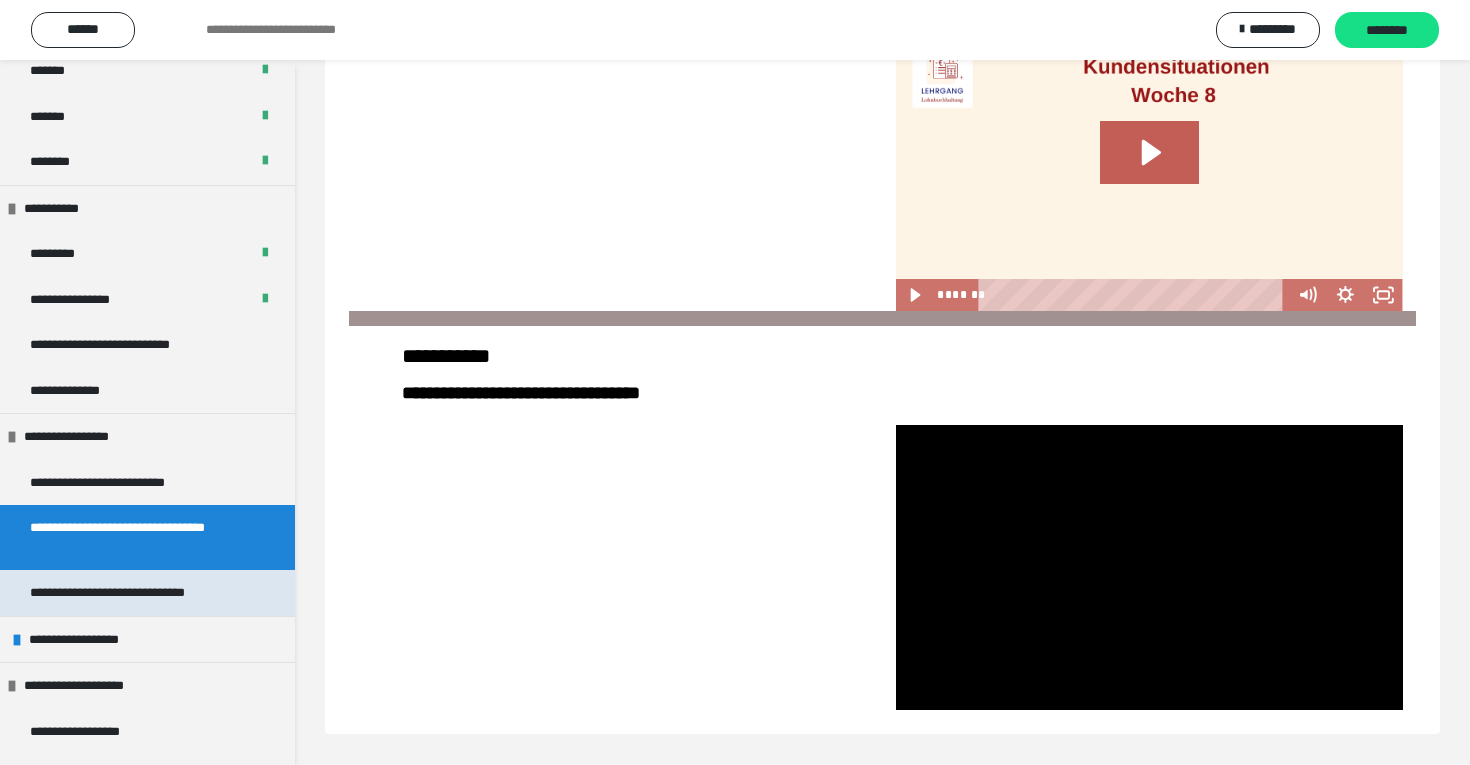 click on "**********" at bounding box center (135, 593) 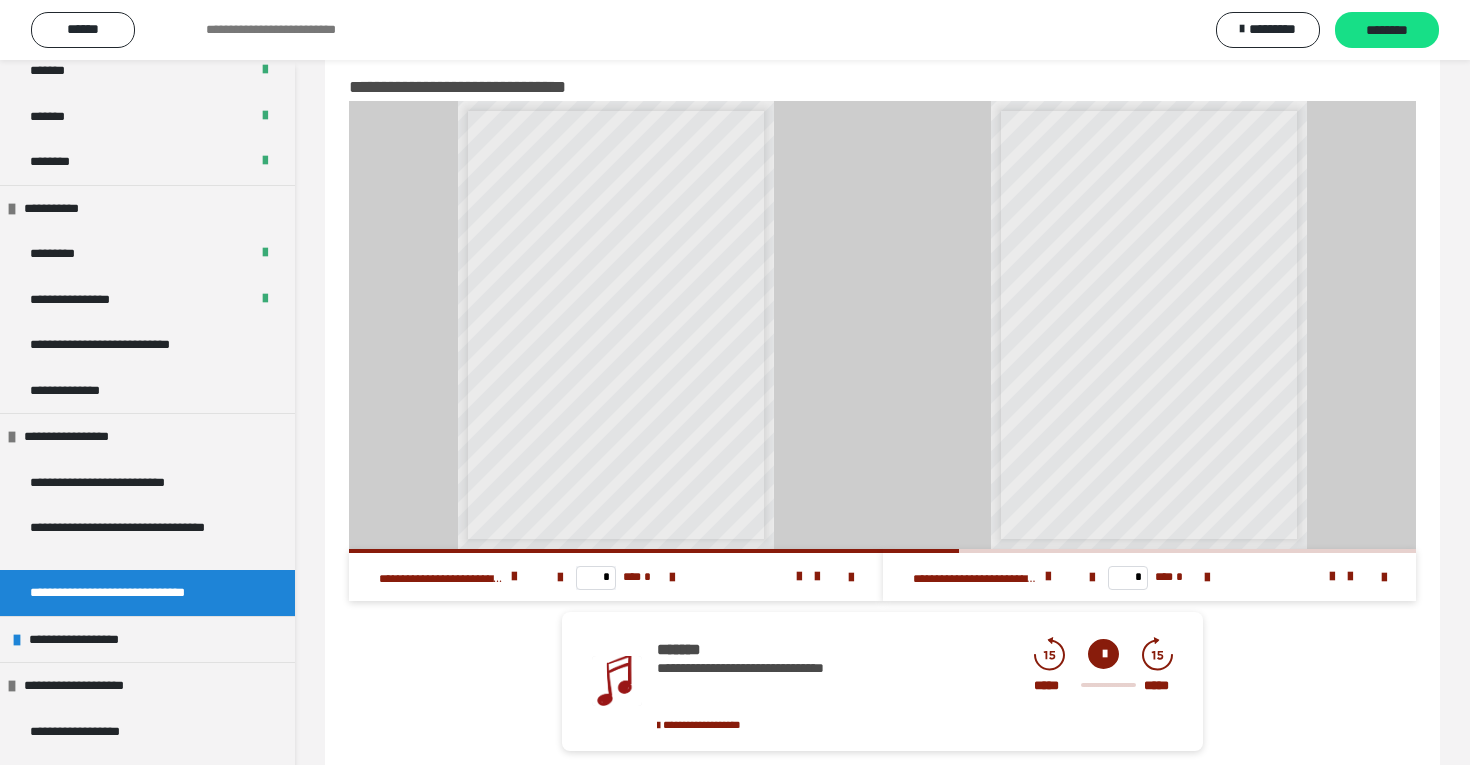 scroll, scrollTop: 0, scrollLeft: 0, axis: both 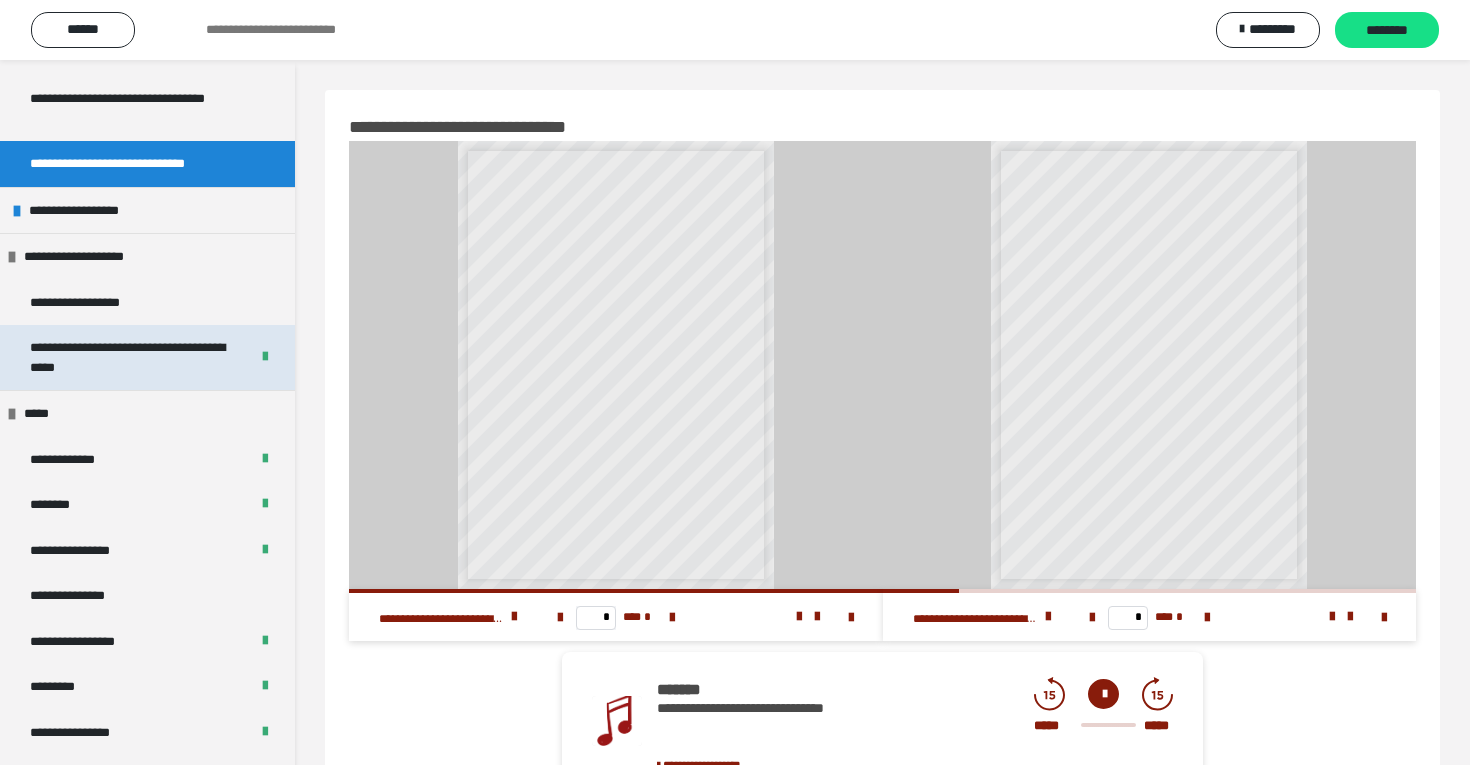 click on "**********" at bounding box center [131, 357] 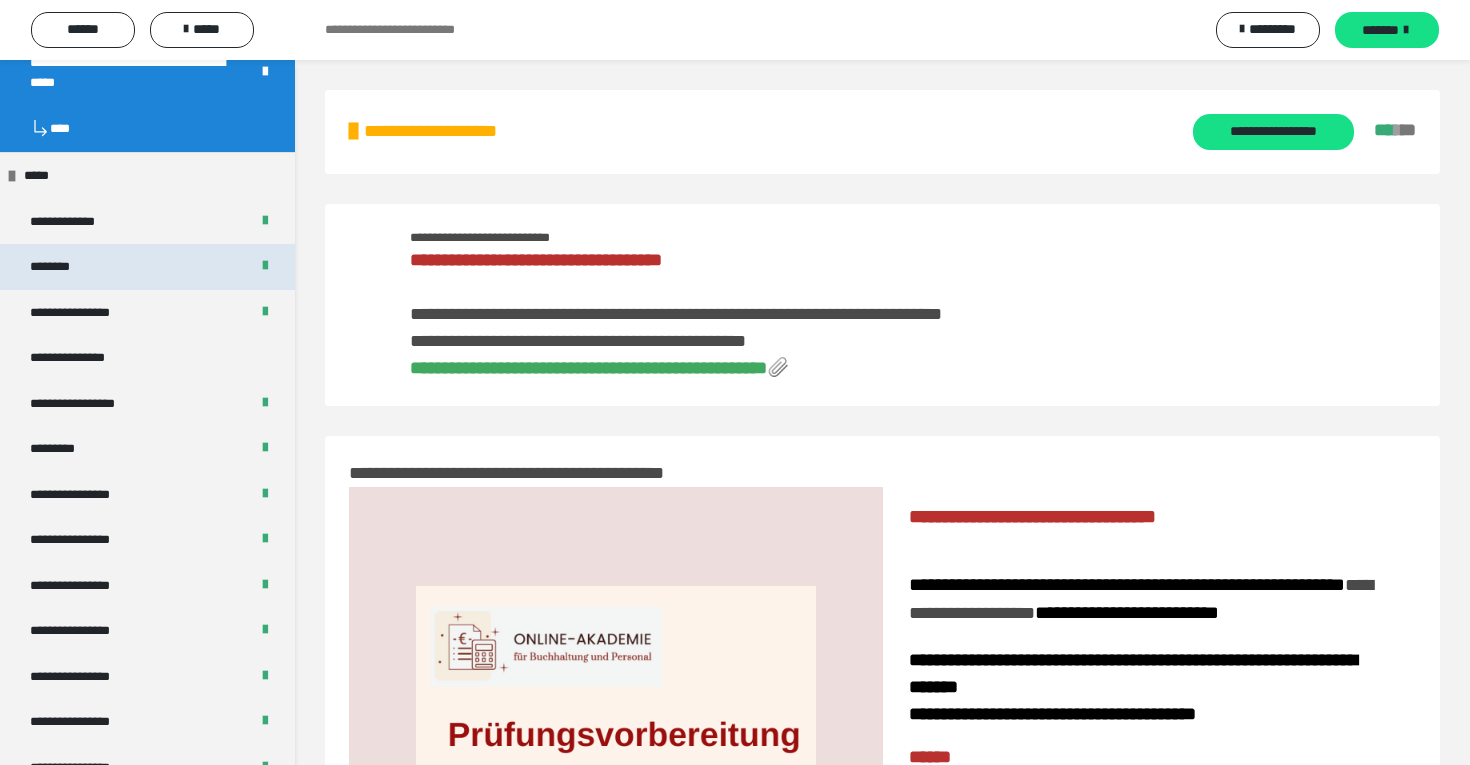 scroll, scrollTop: 2003, scrollLeft: 0, axis: vertical 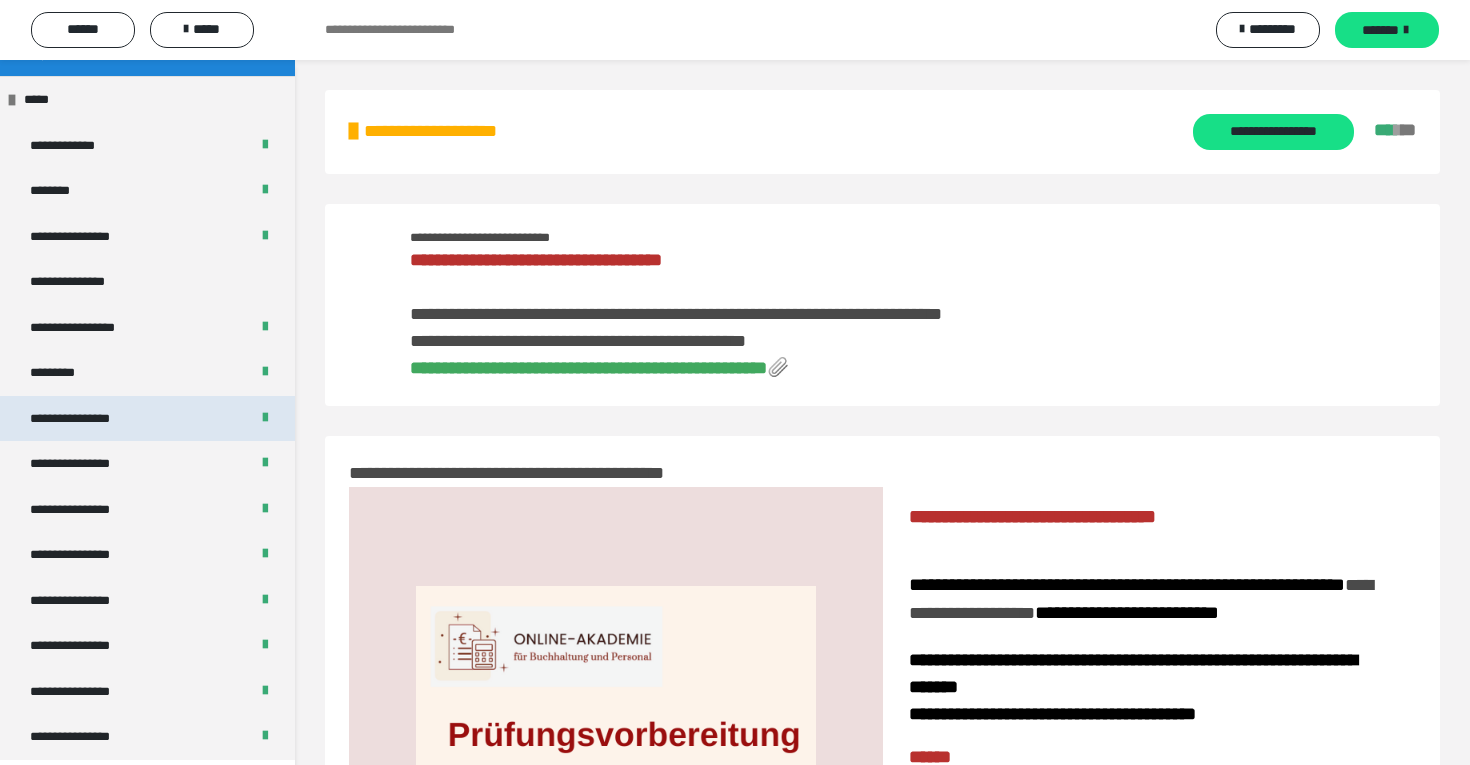 click on "**********" at bounding box center (147, 419) 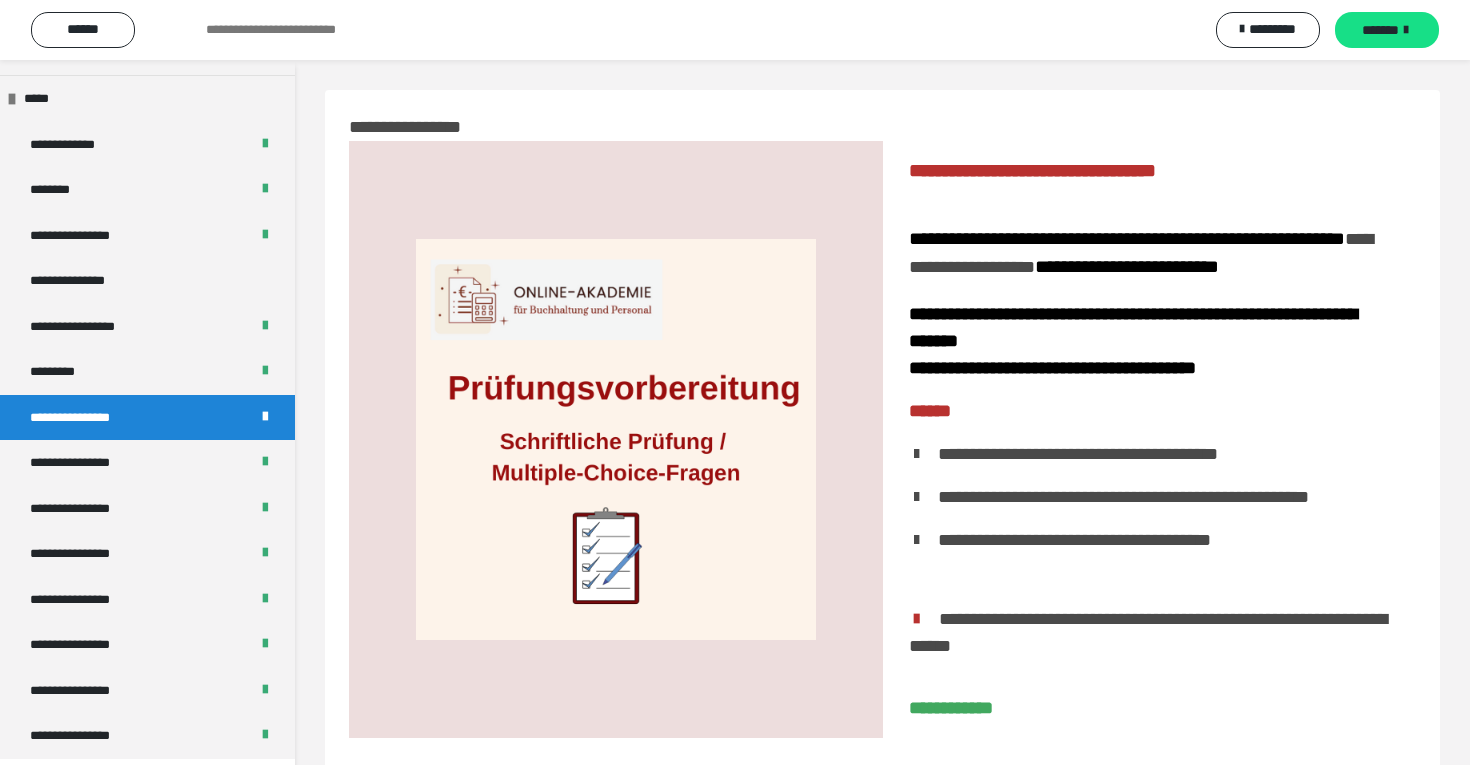 scroll, scrollTop: 1956, scrollLeft: 0, axis: vertical 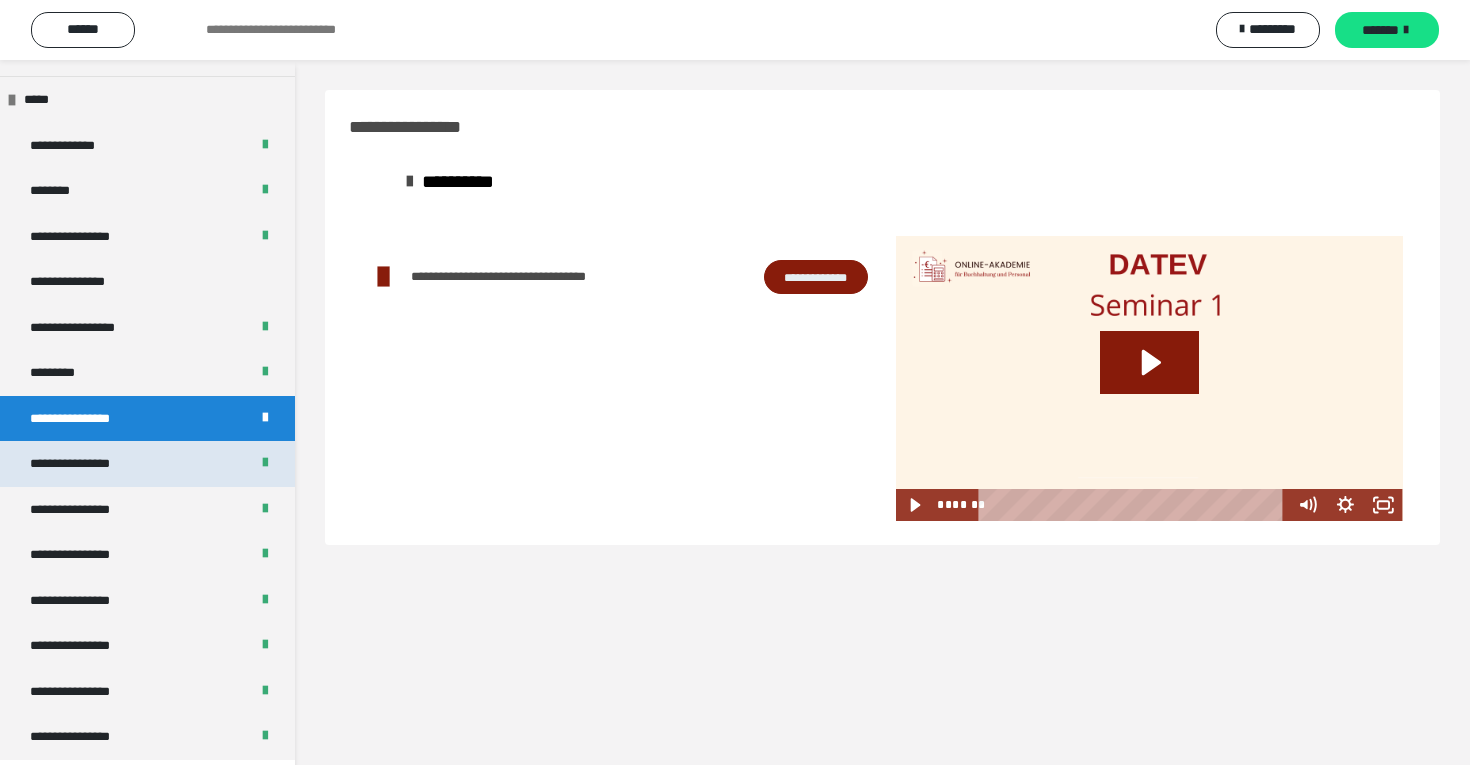 click on "**********" at bounding box center (147, 464) 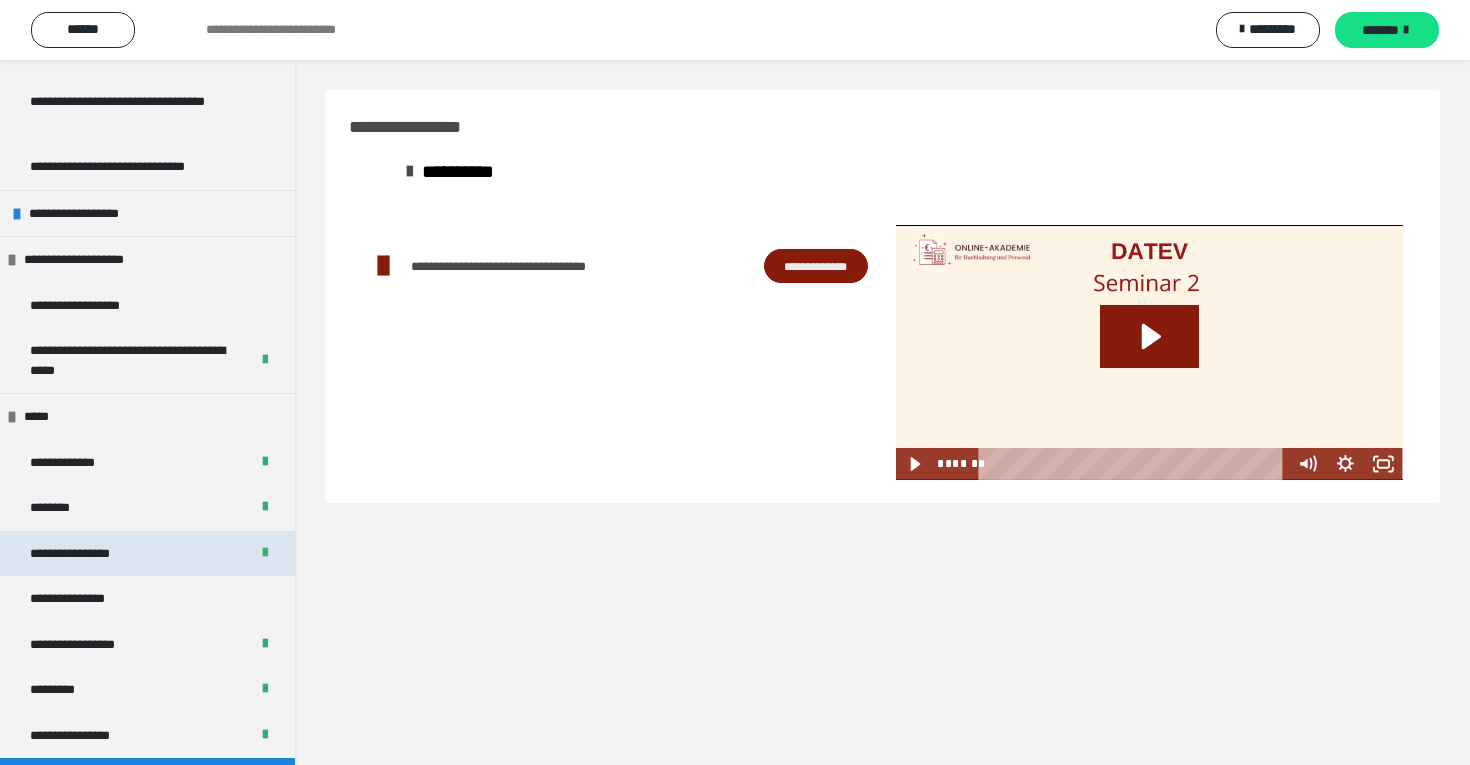 scroll, scrollTop: 1956, scrollLeft: 0, axis: vertical 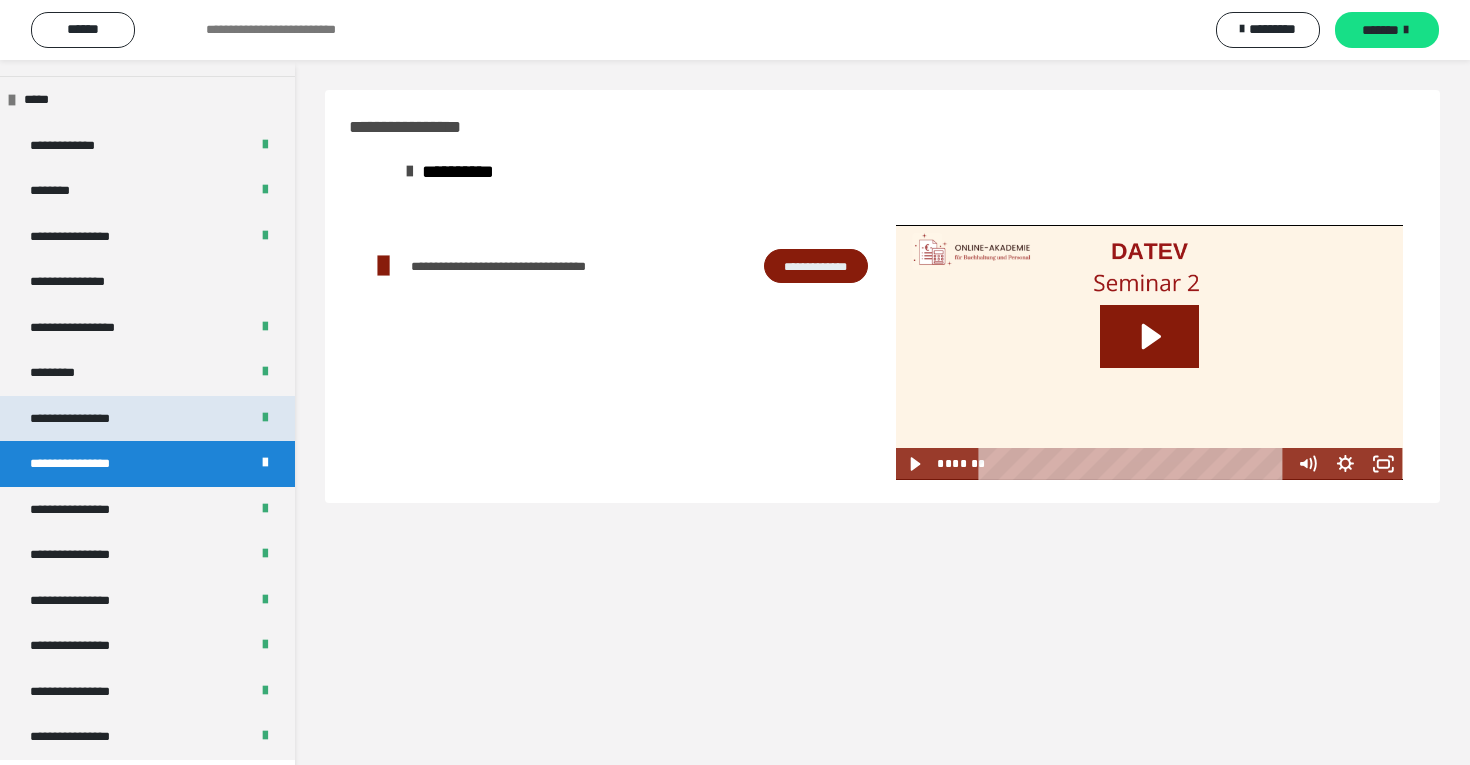 click on "**********" at bounding box center [147, 419] 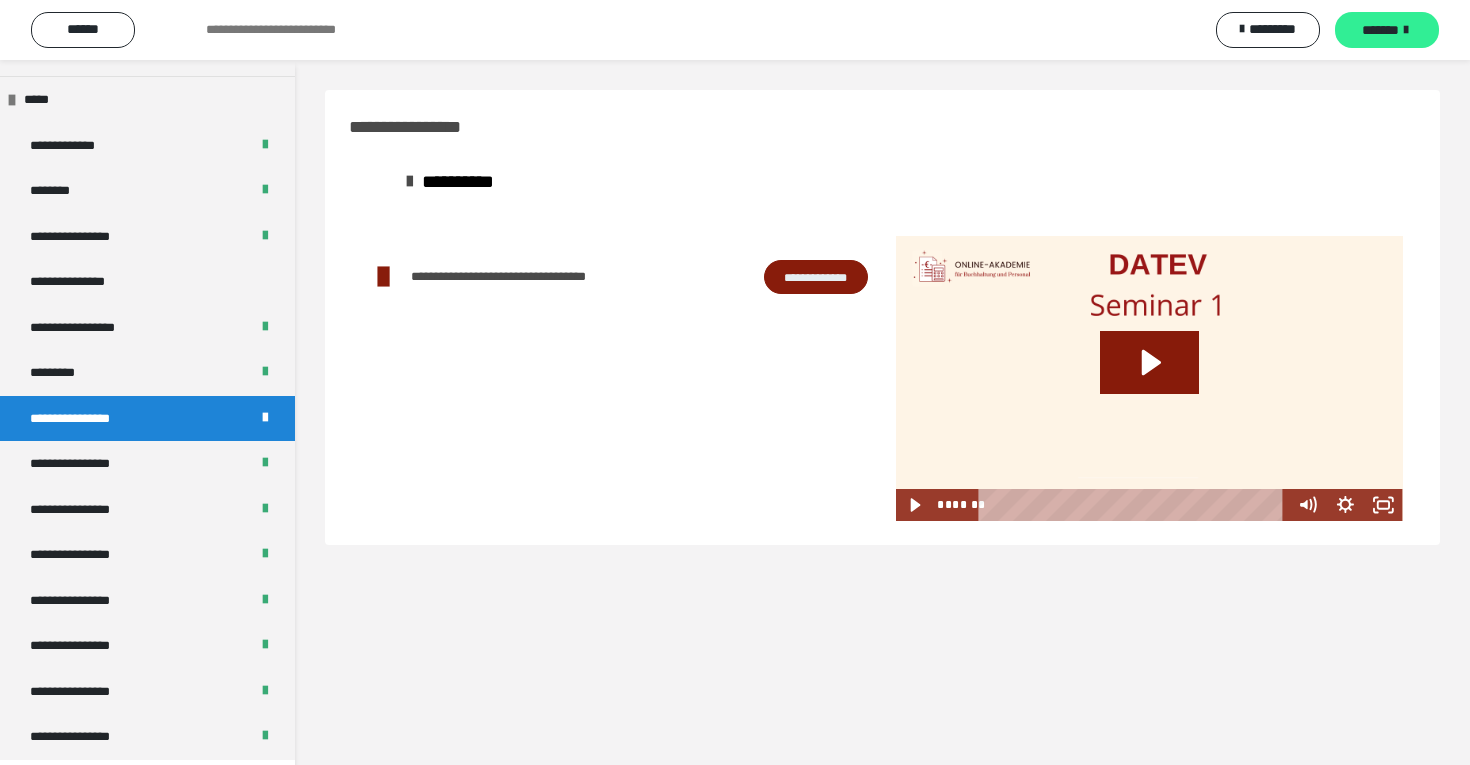 click on "*******" at bounding box center [1380, 30] 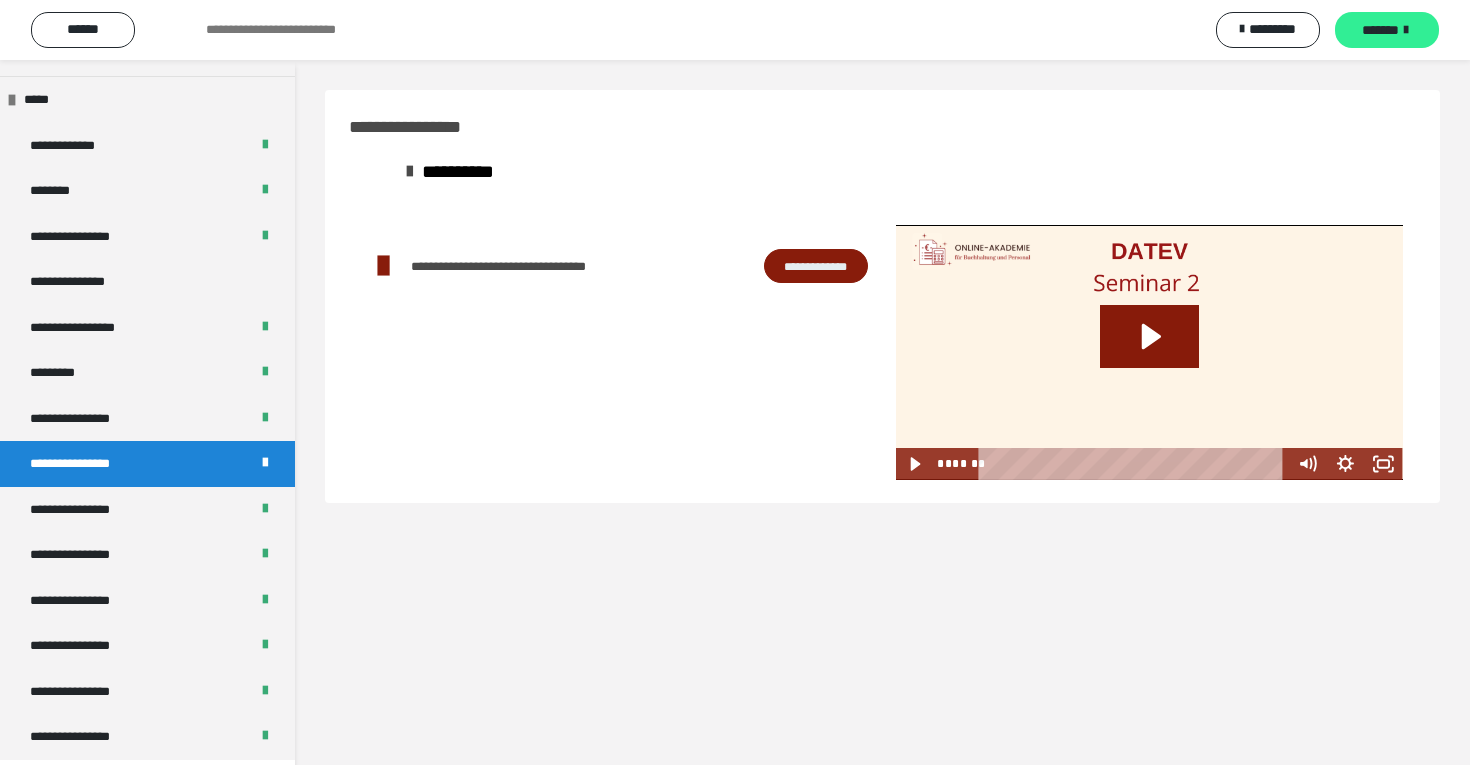 click on "*******" at bounding box center [1380, 30] 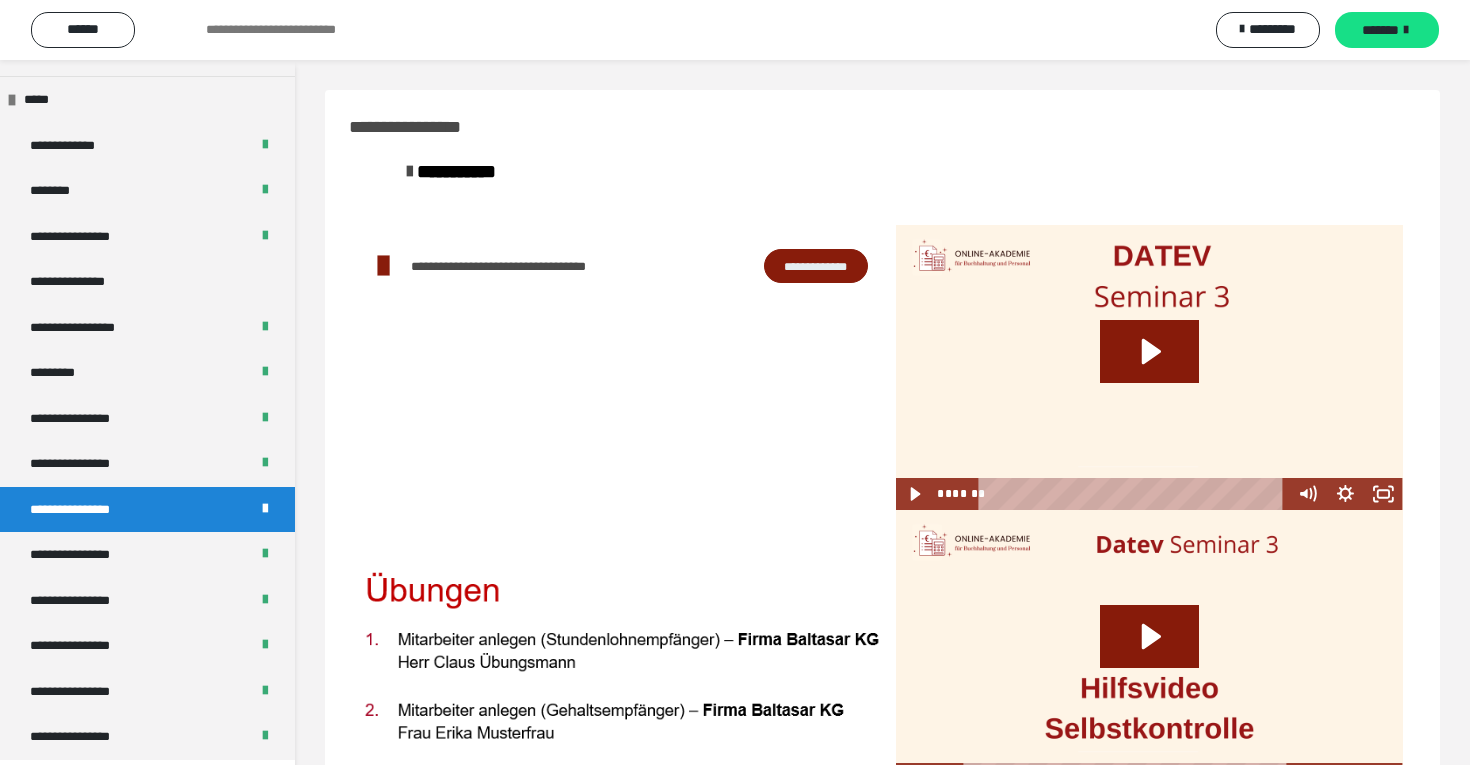 scroll, scrollTop: 84, scrollLeft: 0, axis: vertical 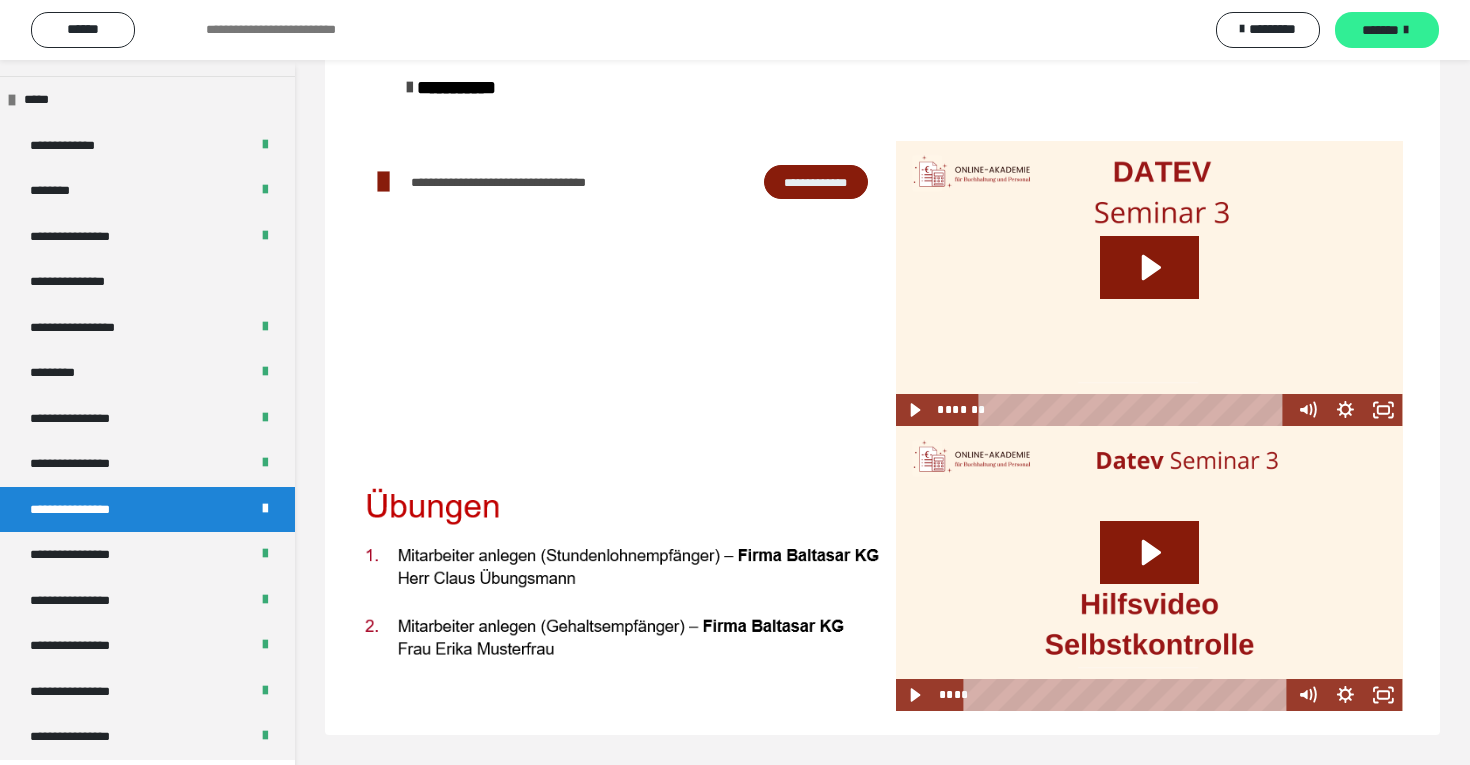 click on "*******" at bounding box center [1380, 30] 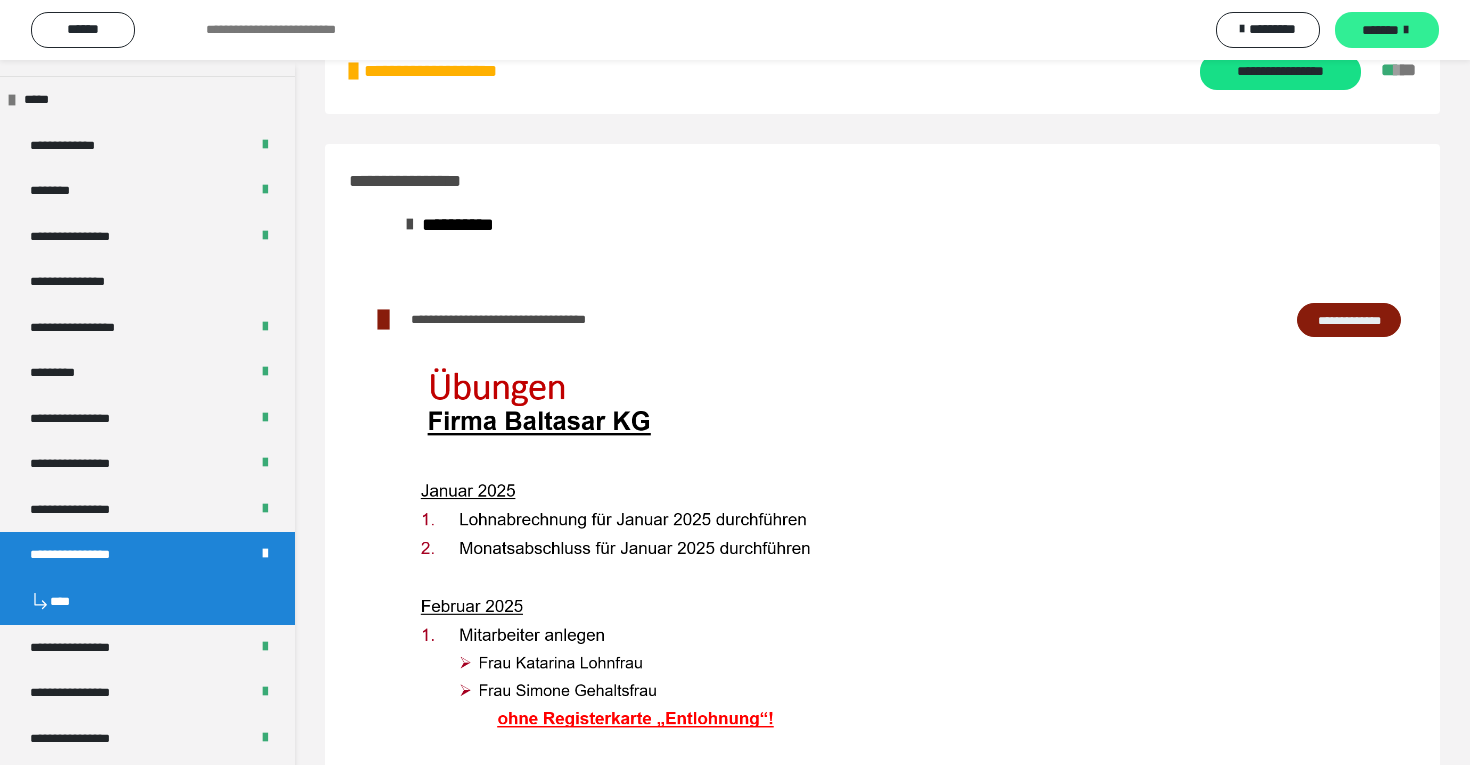 scroll, scrollTop: 101, scrollLeft: 0, axis: vertical 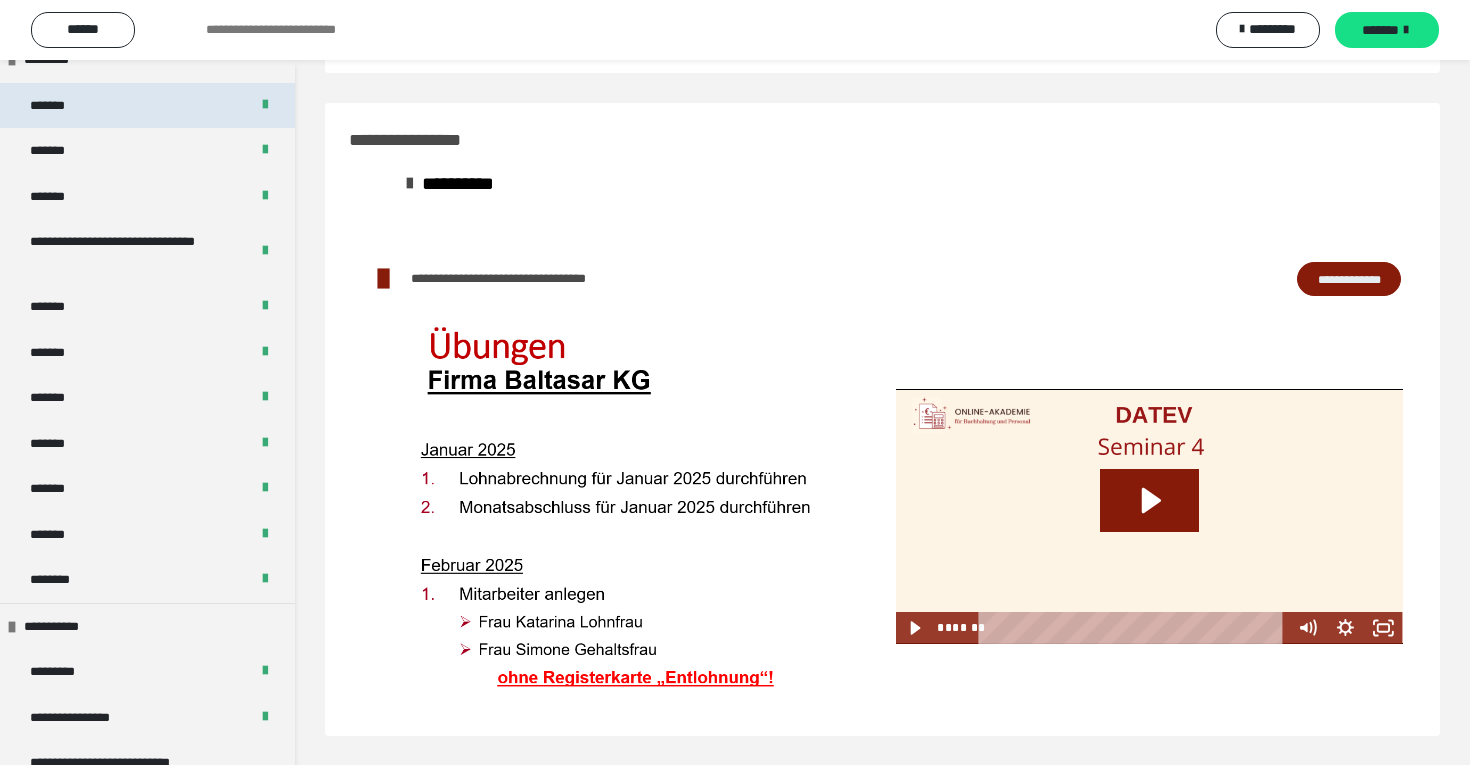 click on "*******" at bounding box center [147, 106] 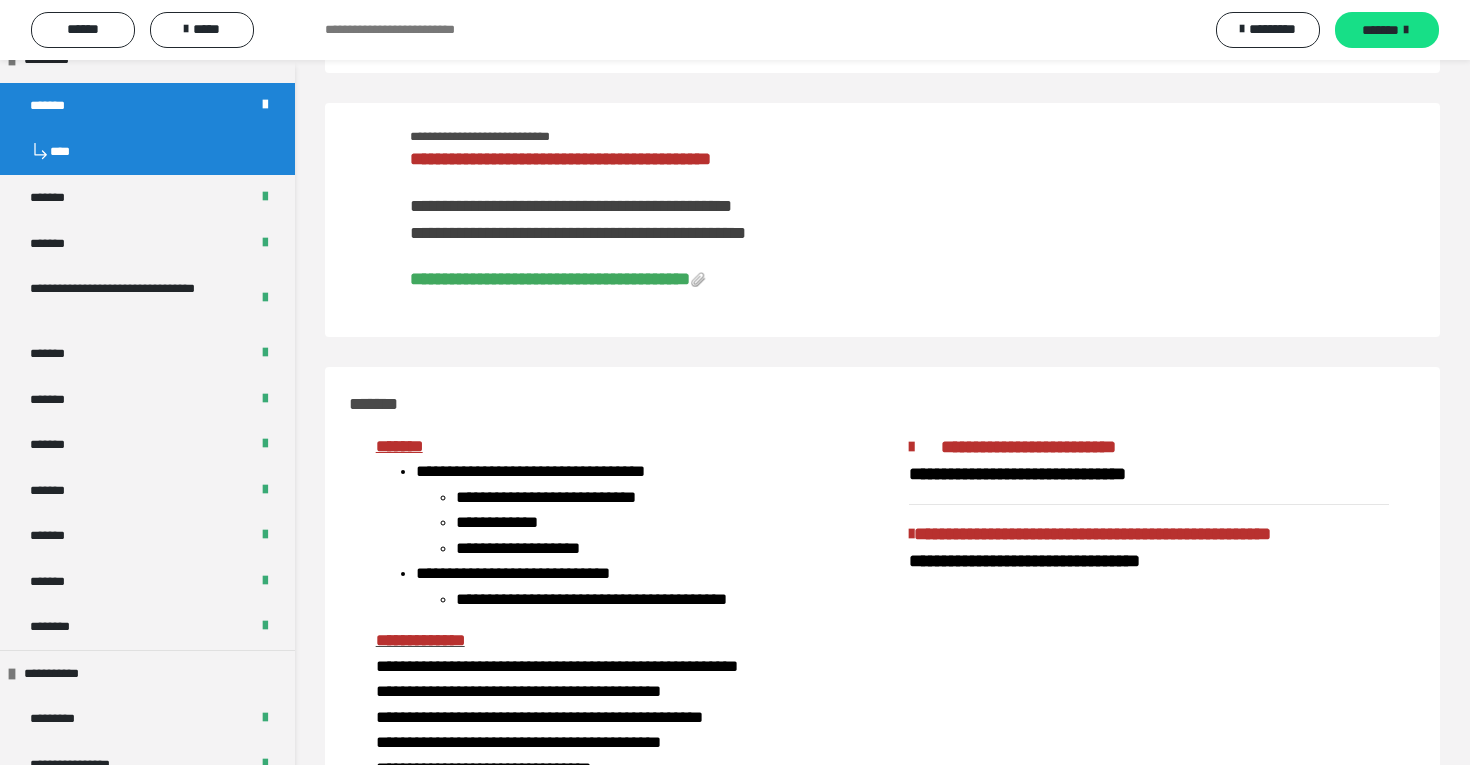 click on "**********" at bounding box center (550, 279) 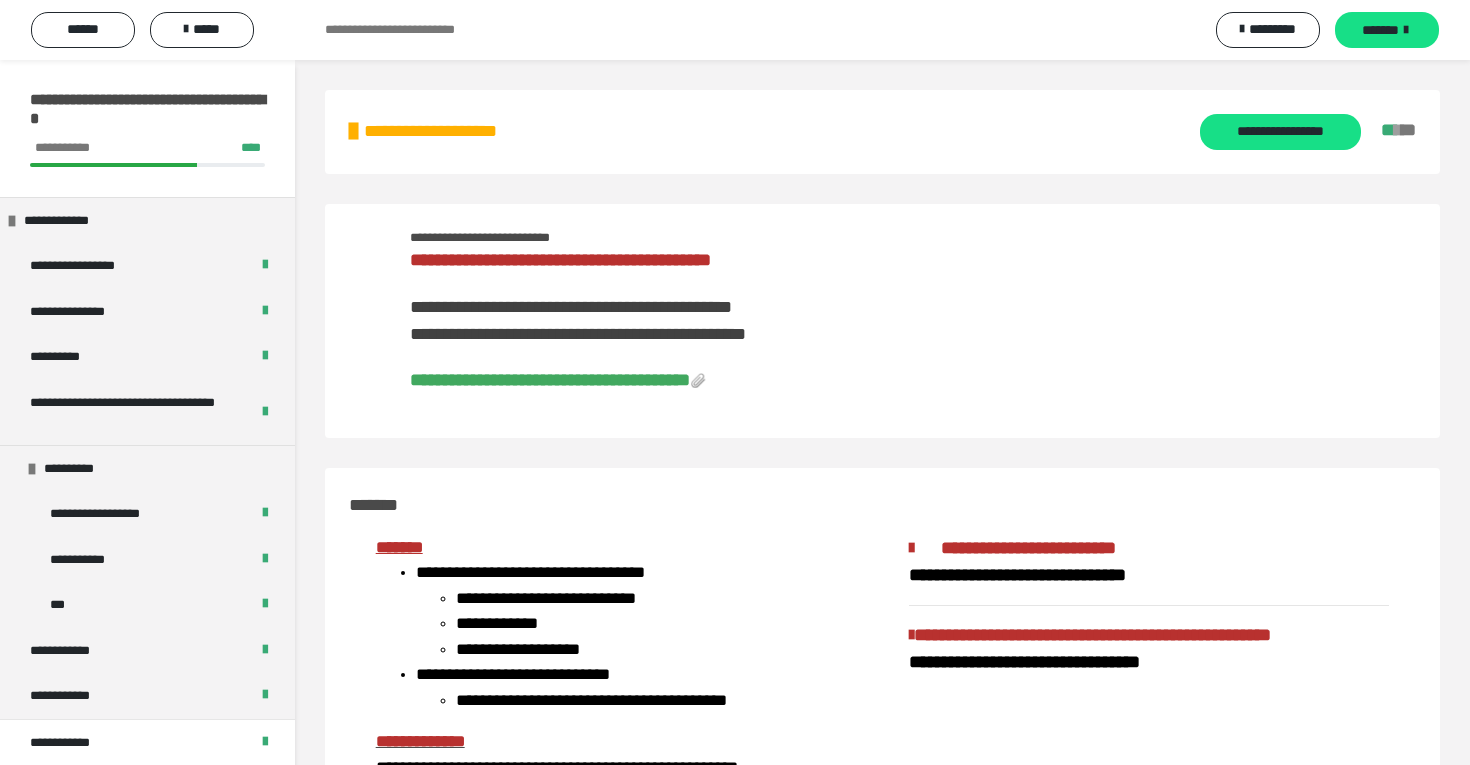 scroll, scrollTop: 101, scrollLeft: 0, axis: vertical 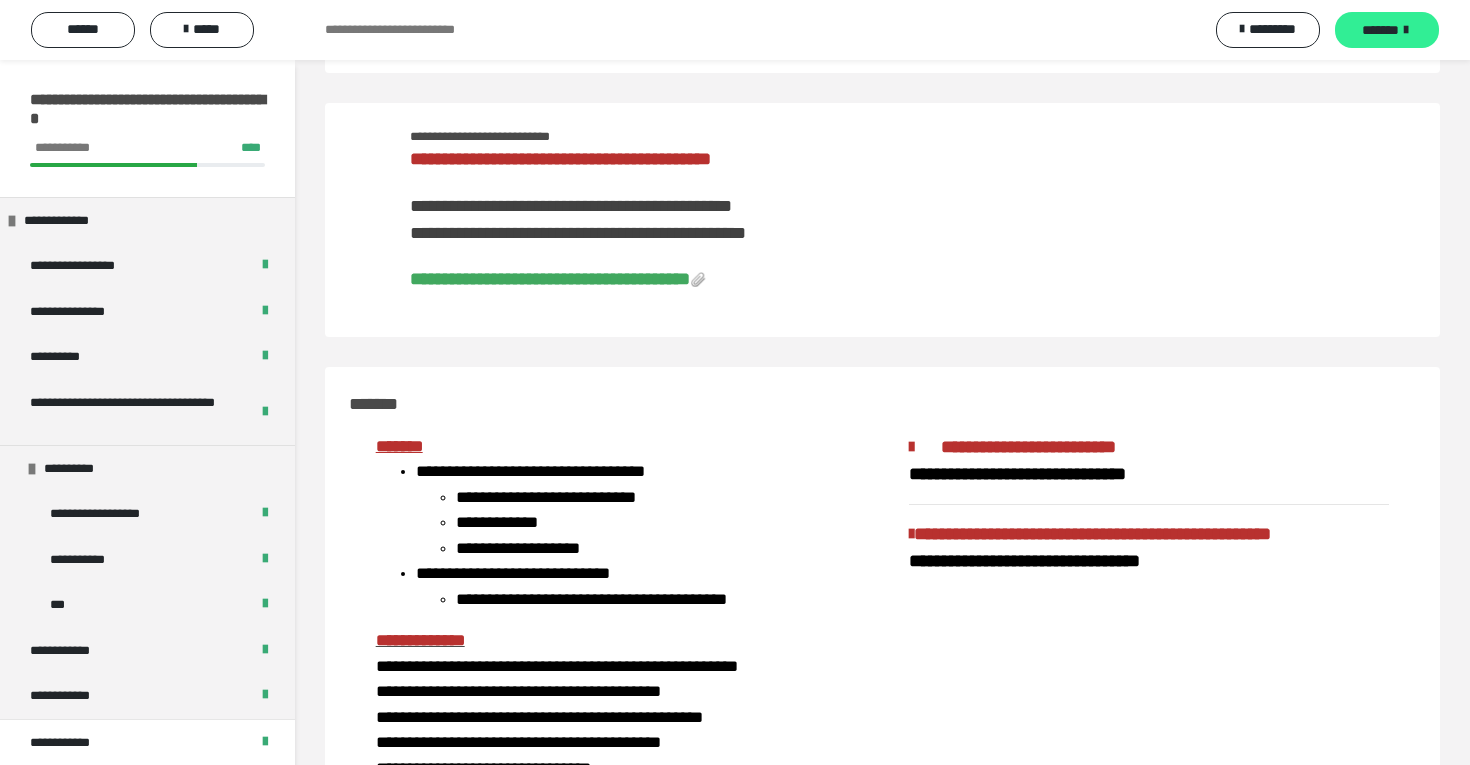 click on "*******" at bounding box center [1380, 30] 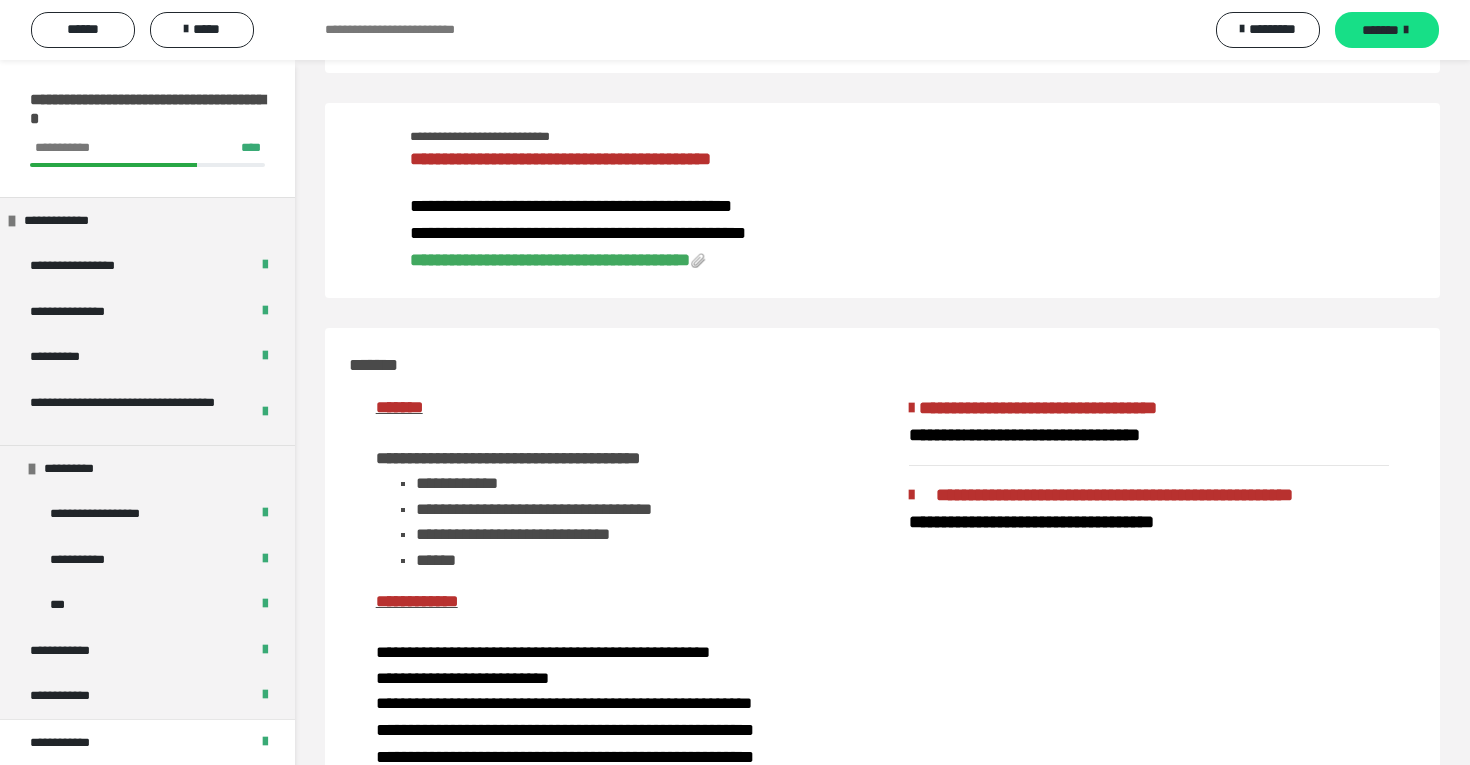 click on "**********" at bounding box center [550, 260] 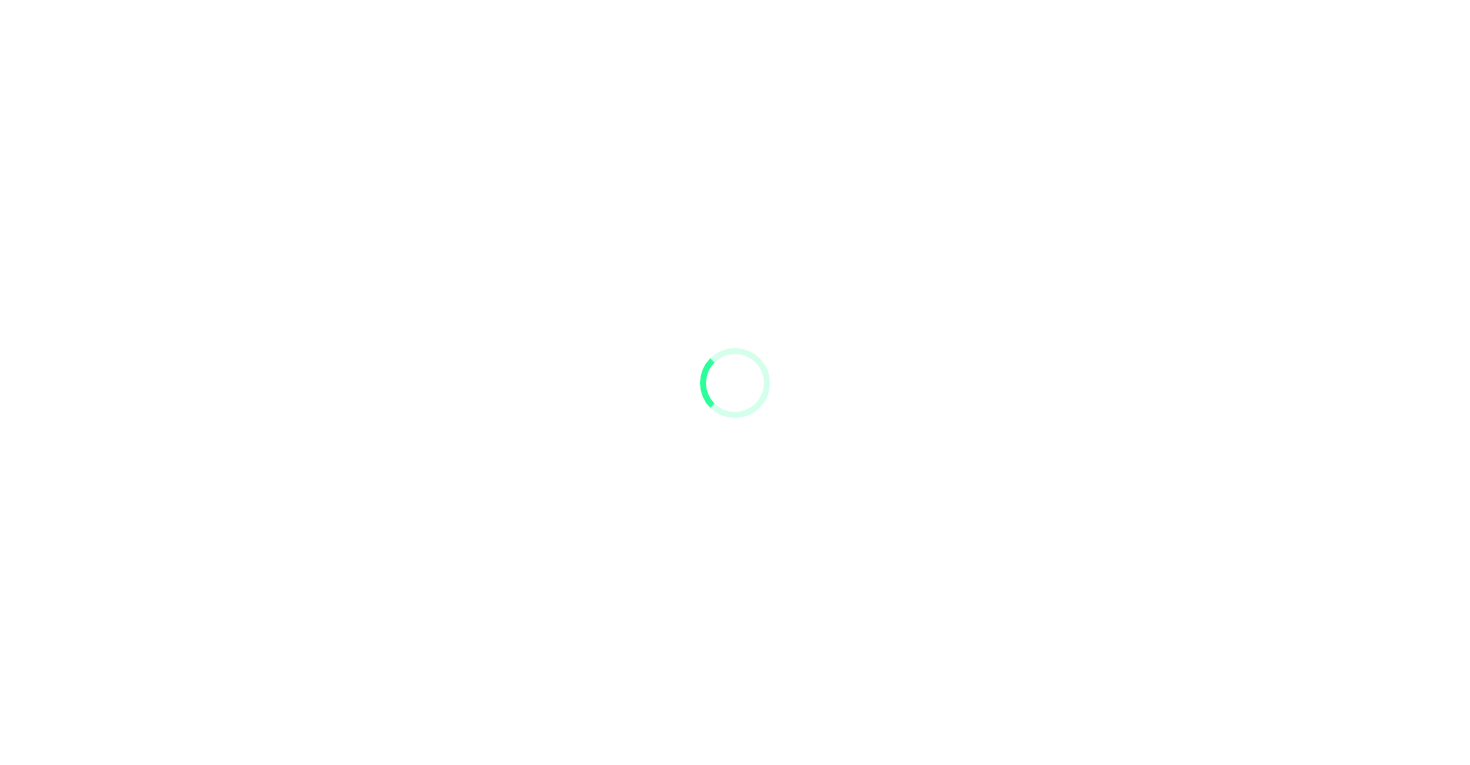 scroll, scrollTop: 0, scrollLeft: 0, axis: both 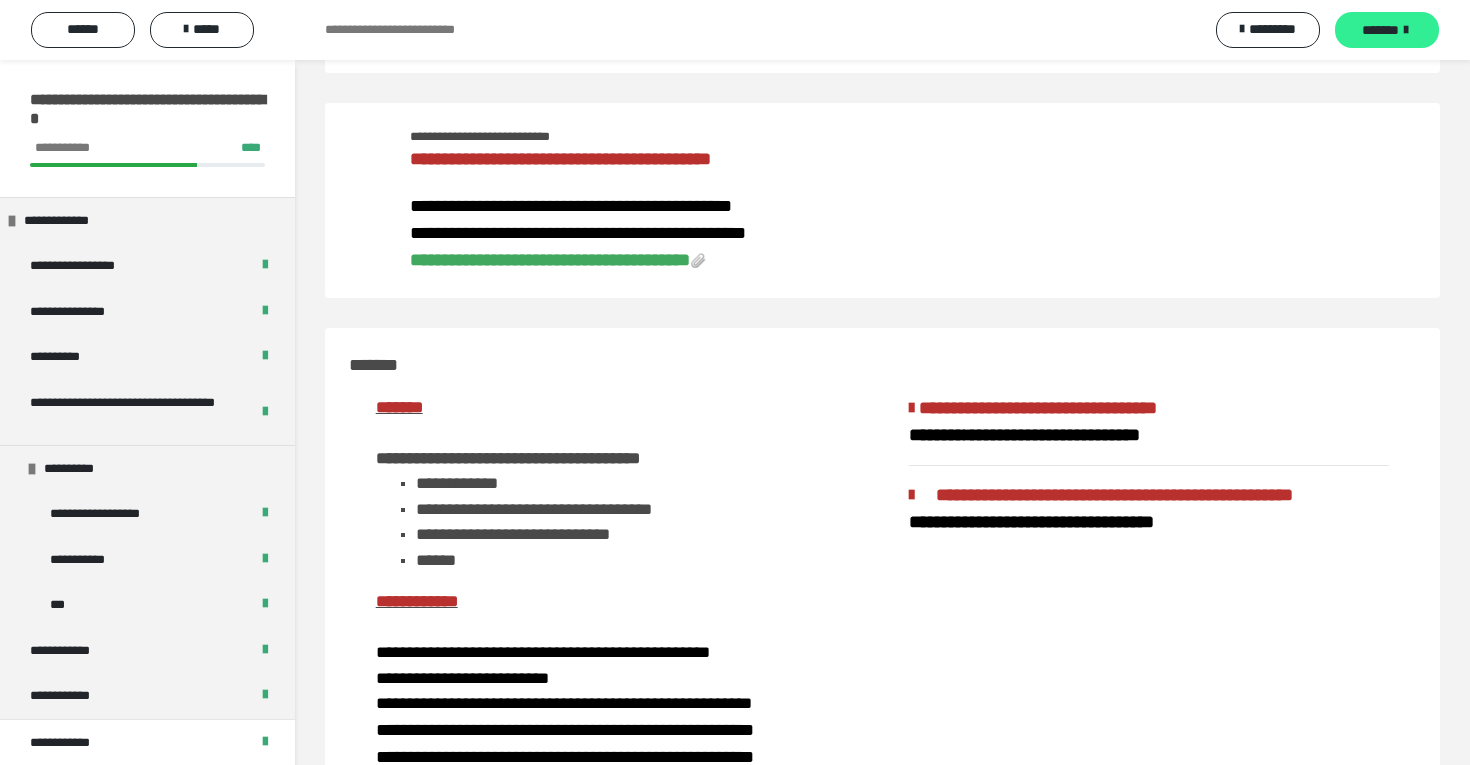 click on "*******" at bounding box center (1387, 30) 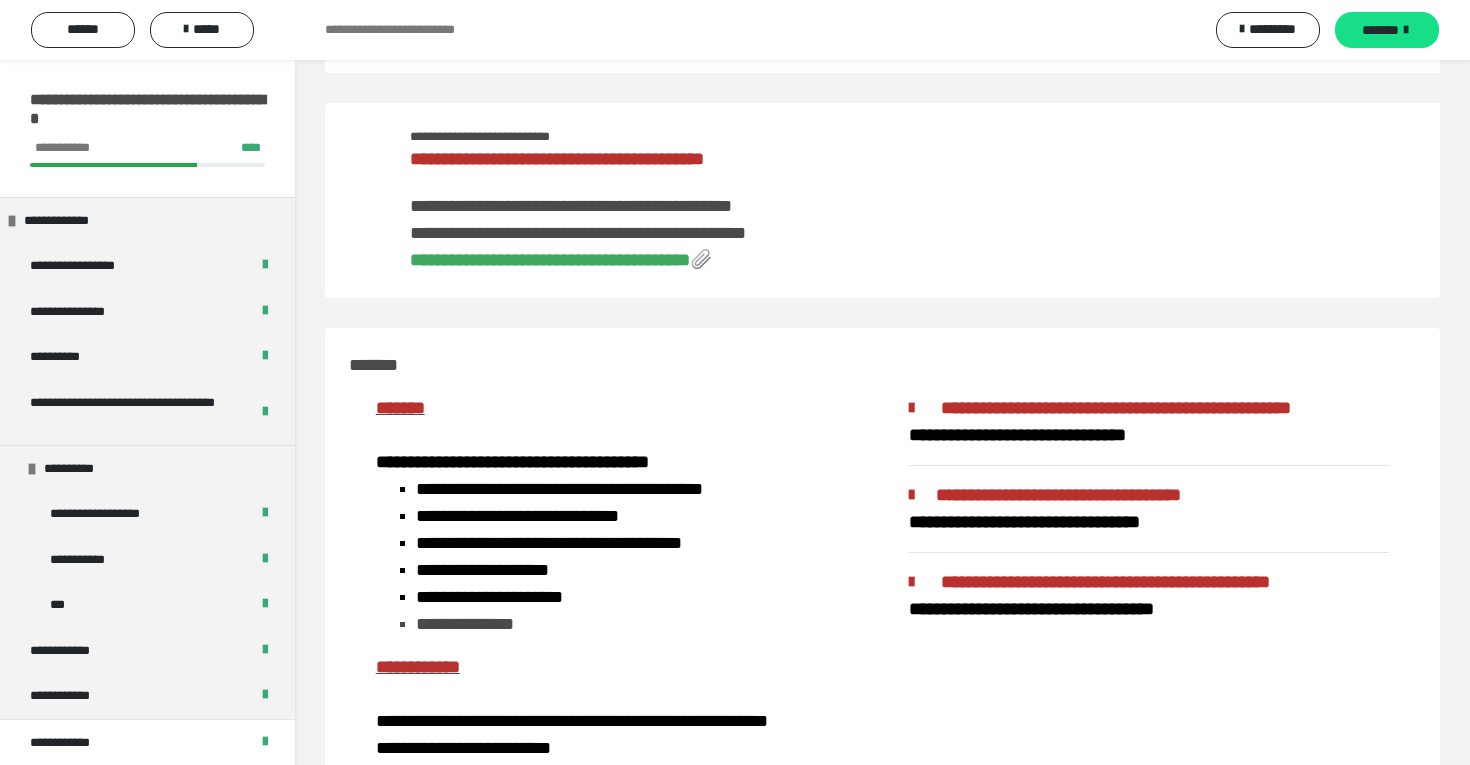 click on "**********" at bounding box center [550, 260] 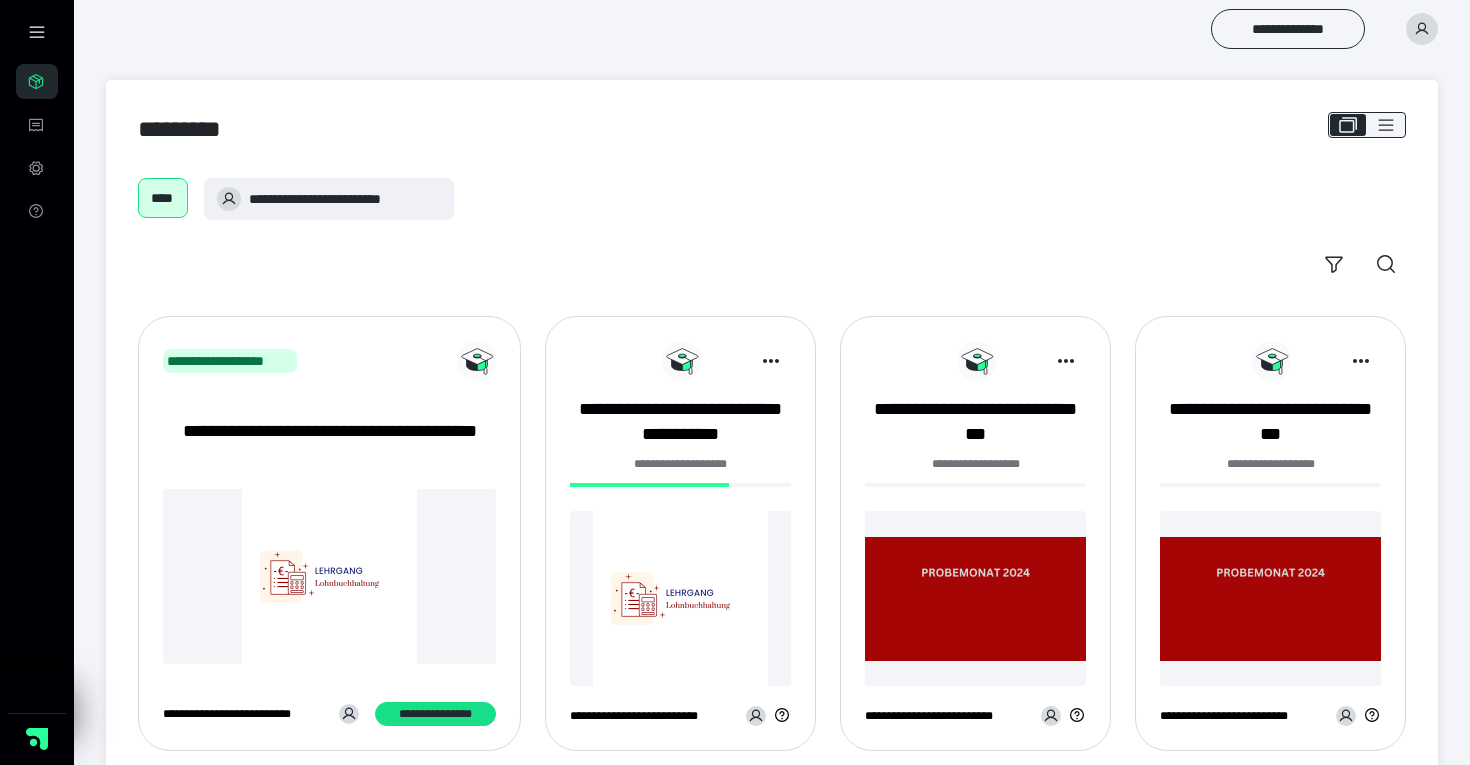 scroll, scrollTop: 0, scrollLeft: 0, axis: both 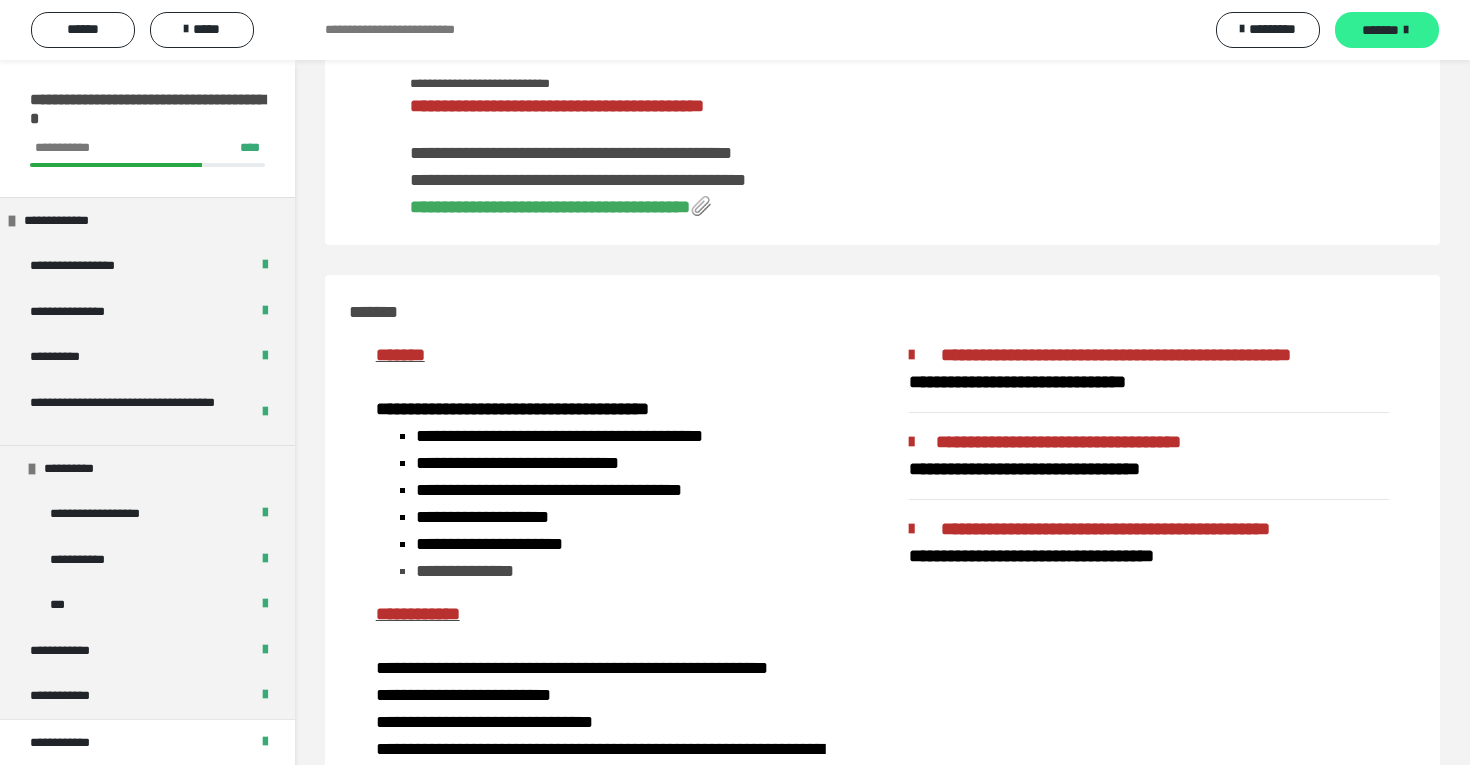 click on "*******" at bounding box center (1380, 30) 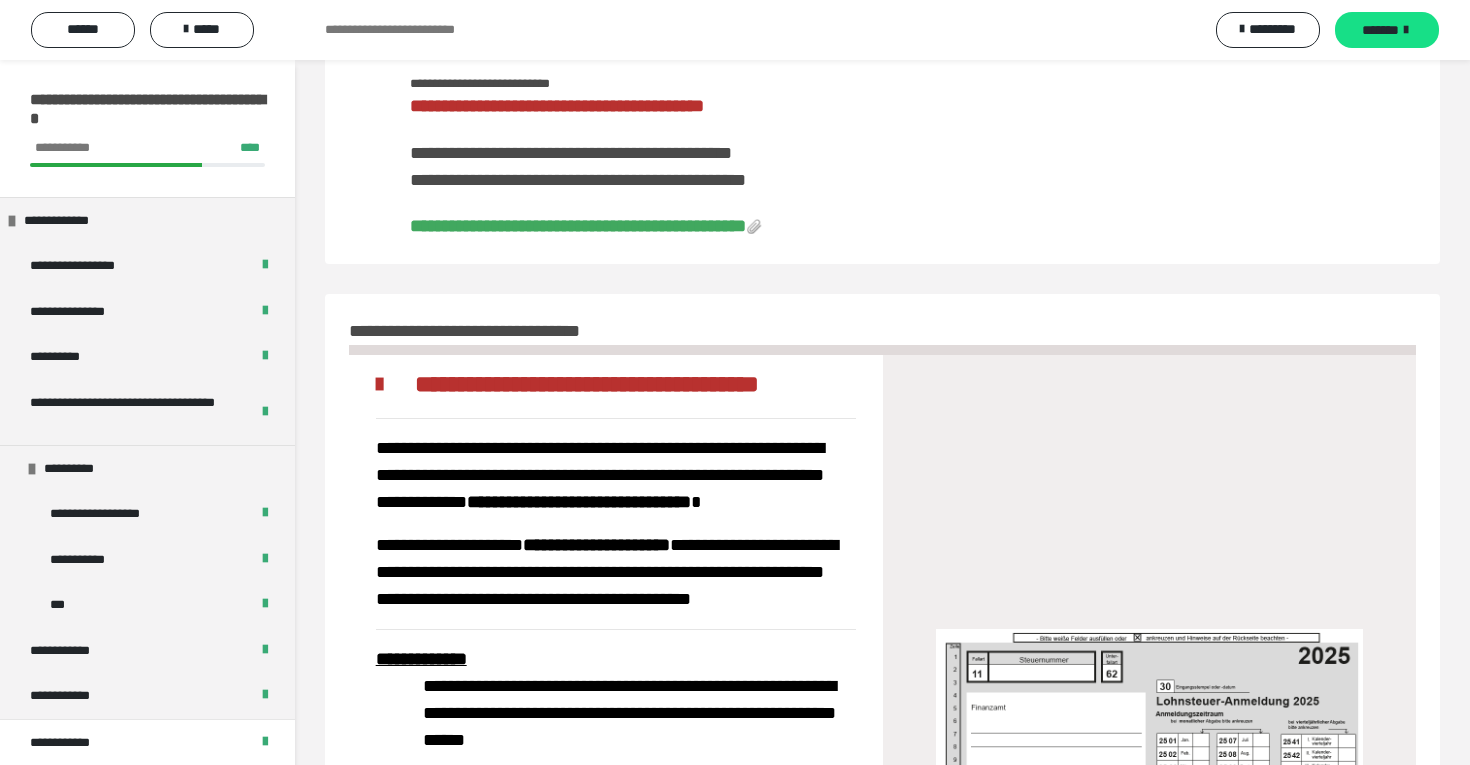 scroll, scrollTop: 587, scrollLeft: 0, axis: vertical 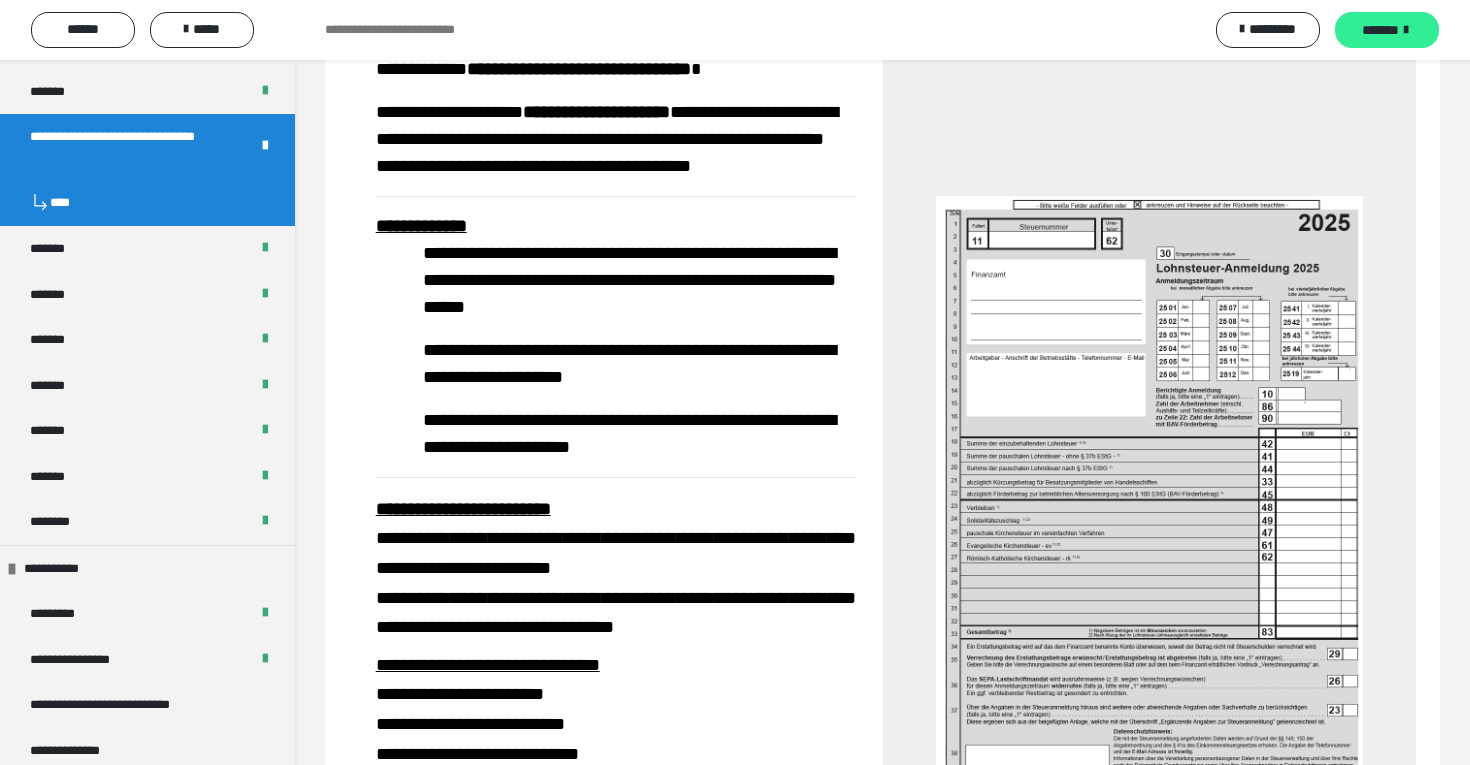 click on "*******" at bounding box center [1380, 30] 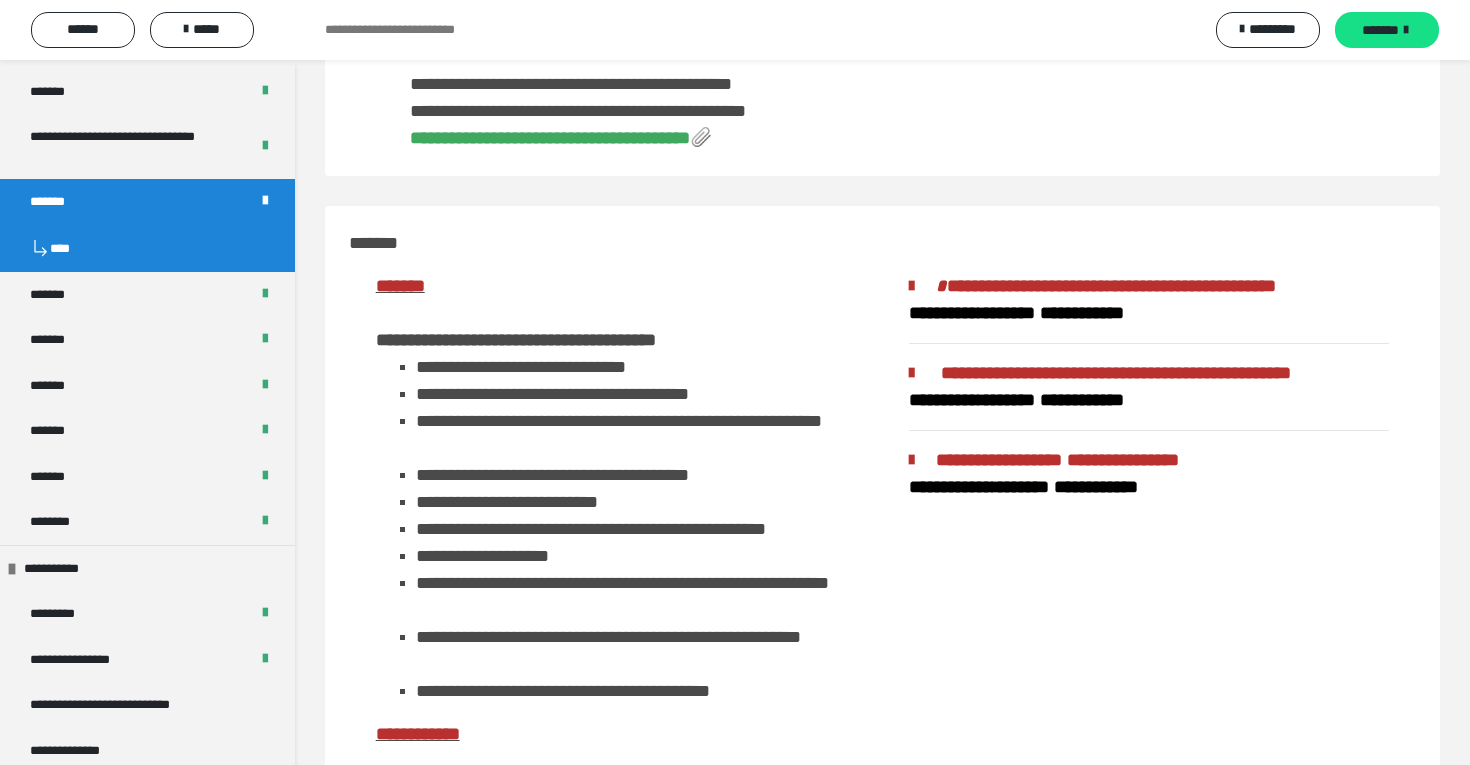 scroll, scrollTop: 0, scrollLeft: 0, axis: both 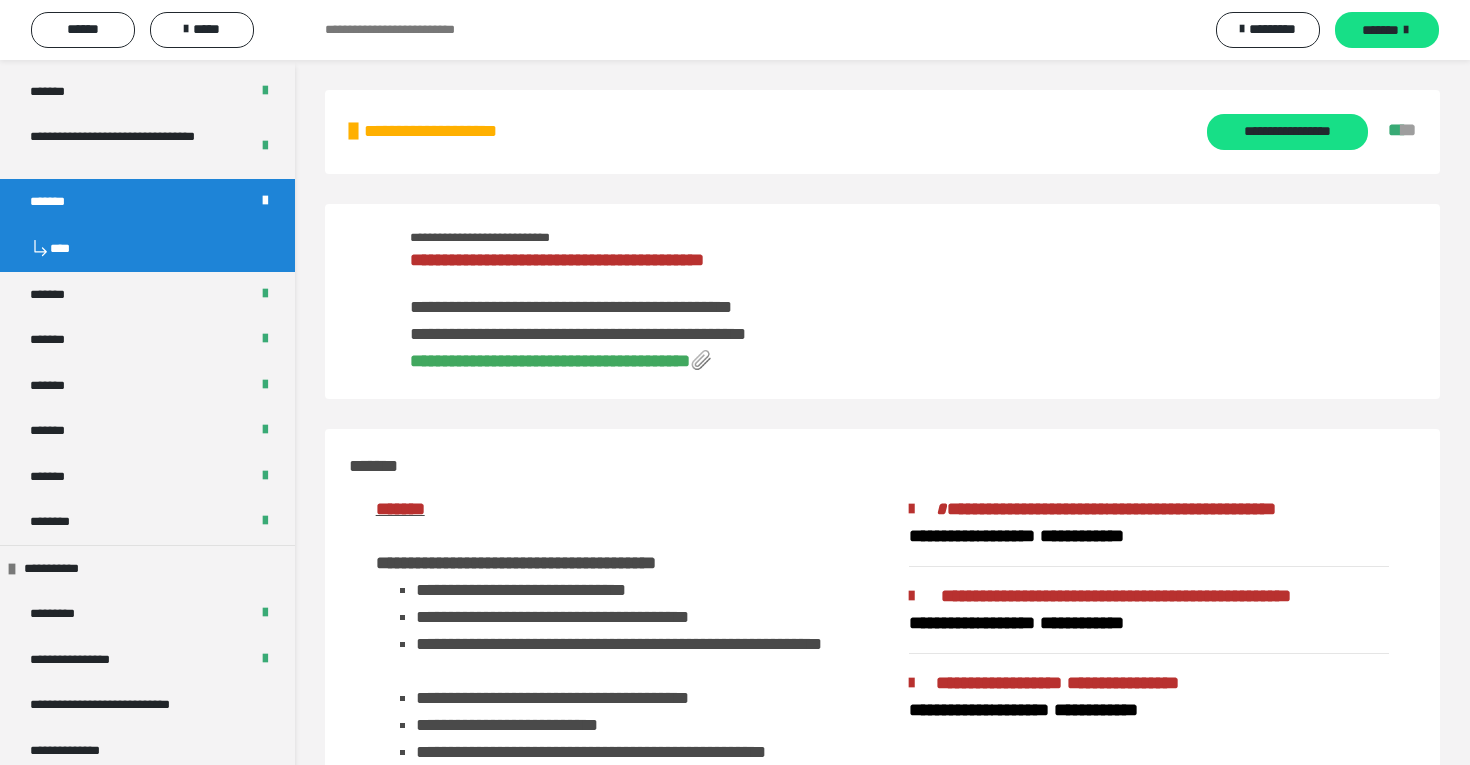 click on "**********" at bounding box center (550, 361) 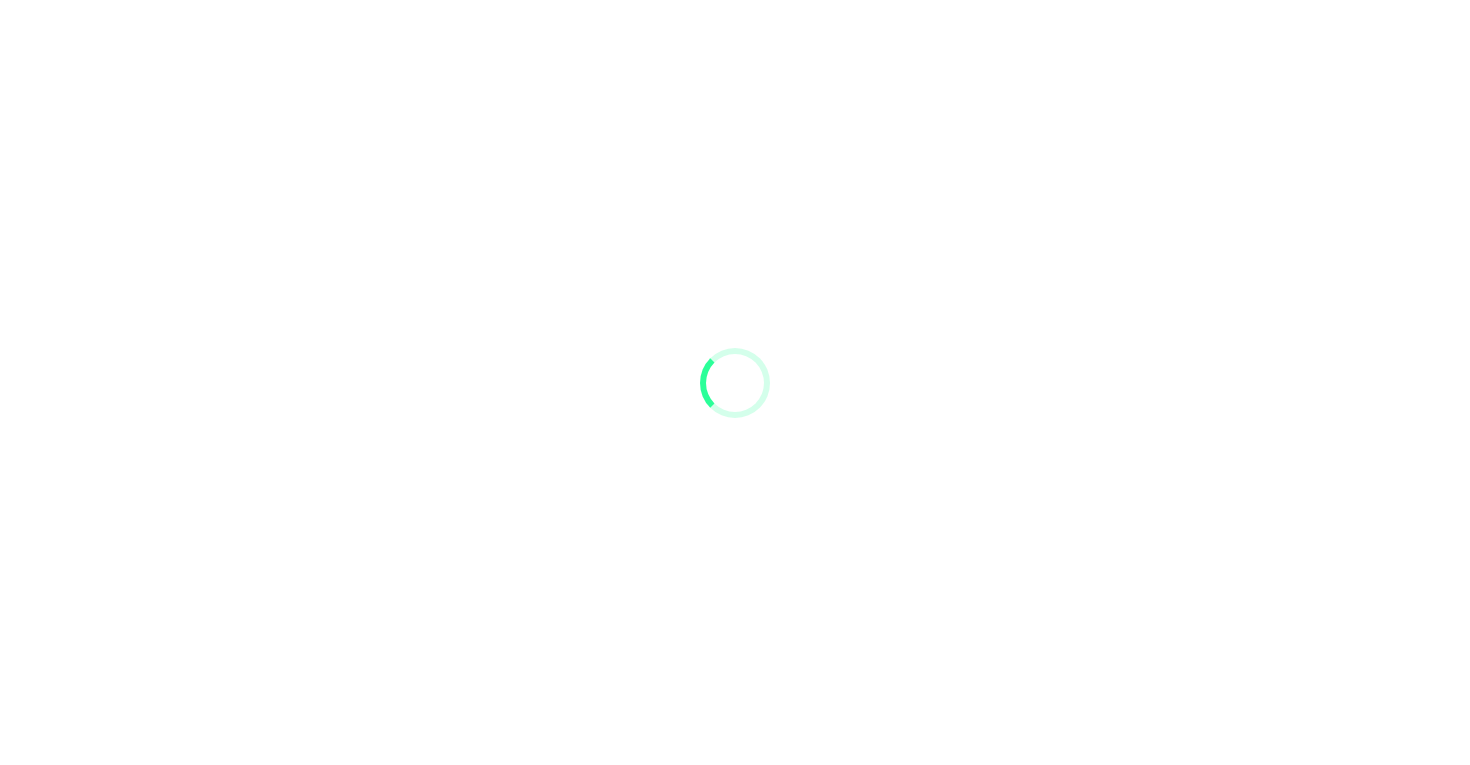 scroll, scrollTop: 0, scrollLeft: 0, axis: both 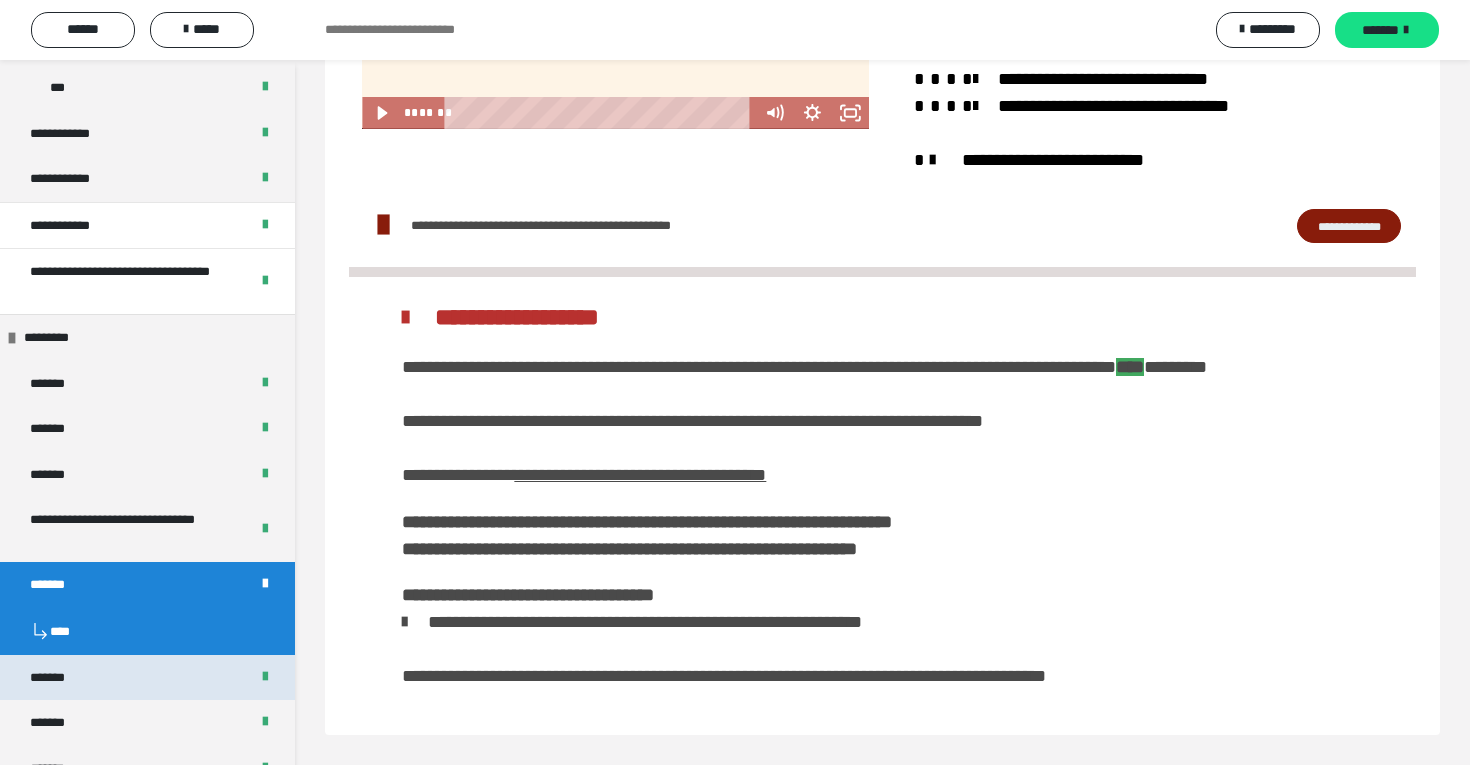 click on "*******" at bounding box center (147, 678) 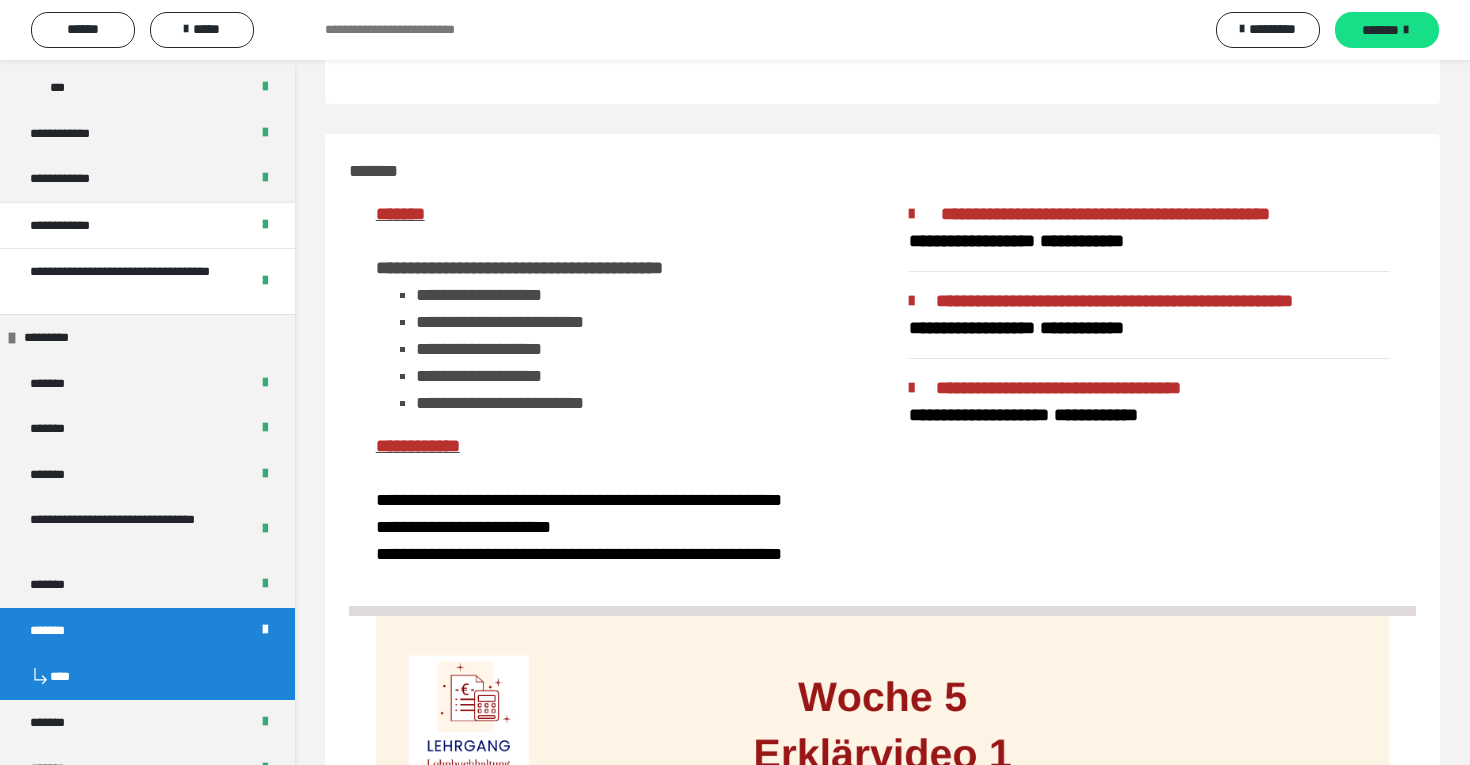 scroll, scrollTop: 312, scrollLeft: 0, axis: vertical 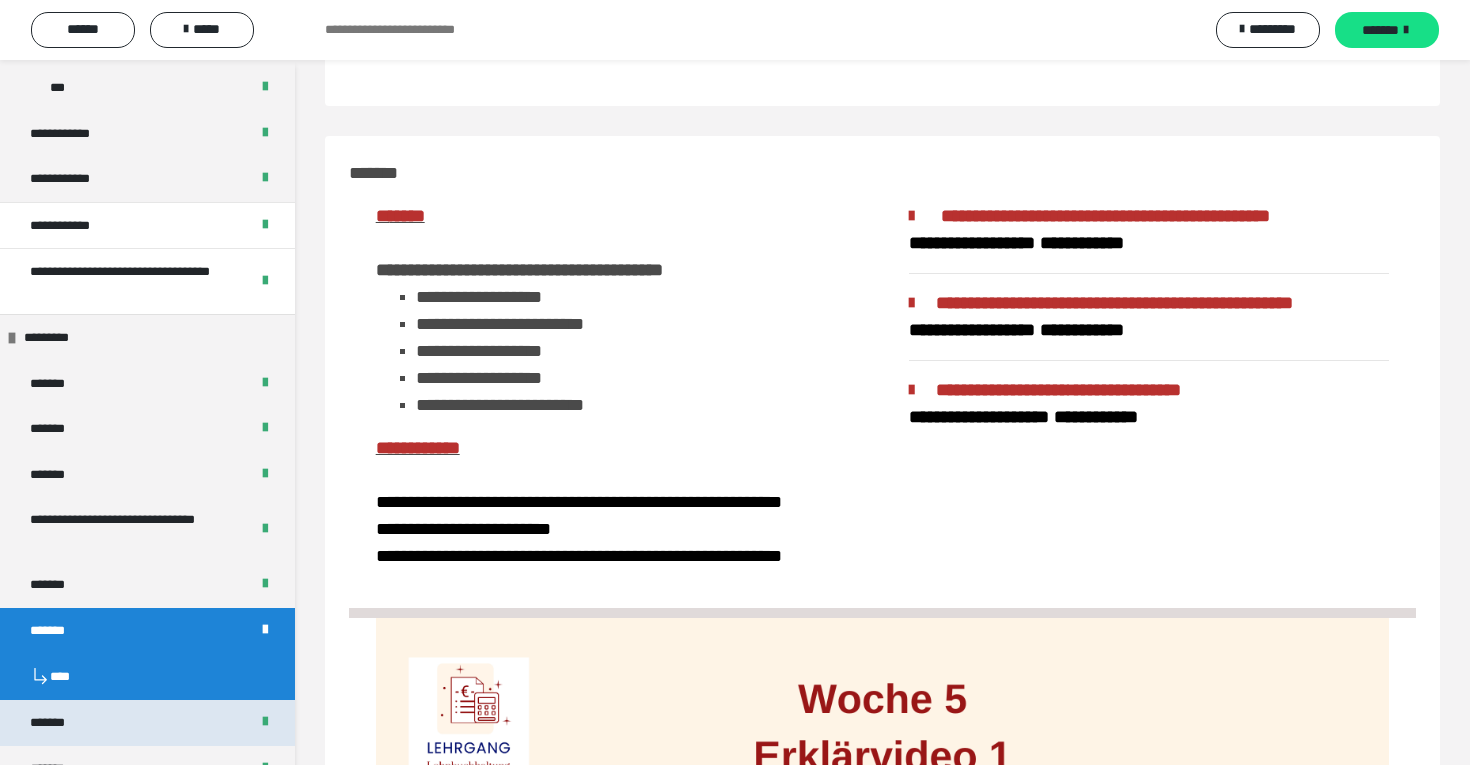 click on "*******" at bounding box center [147, 723] 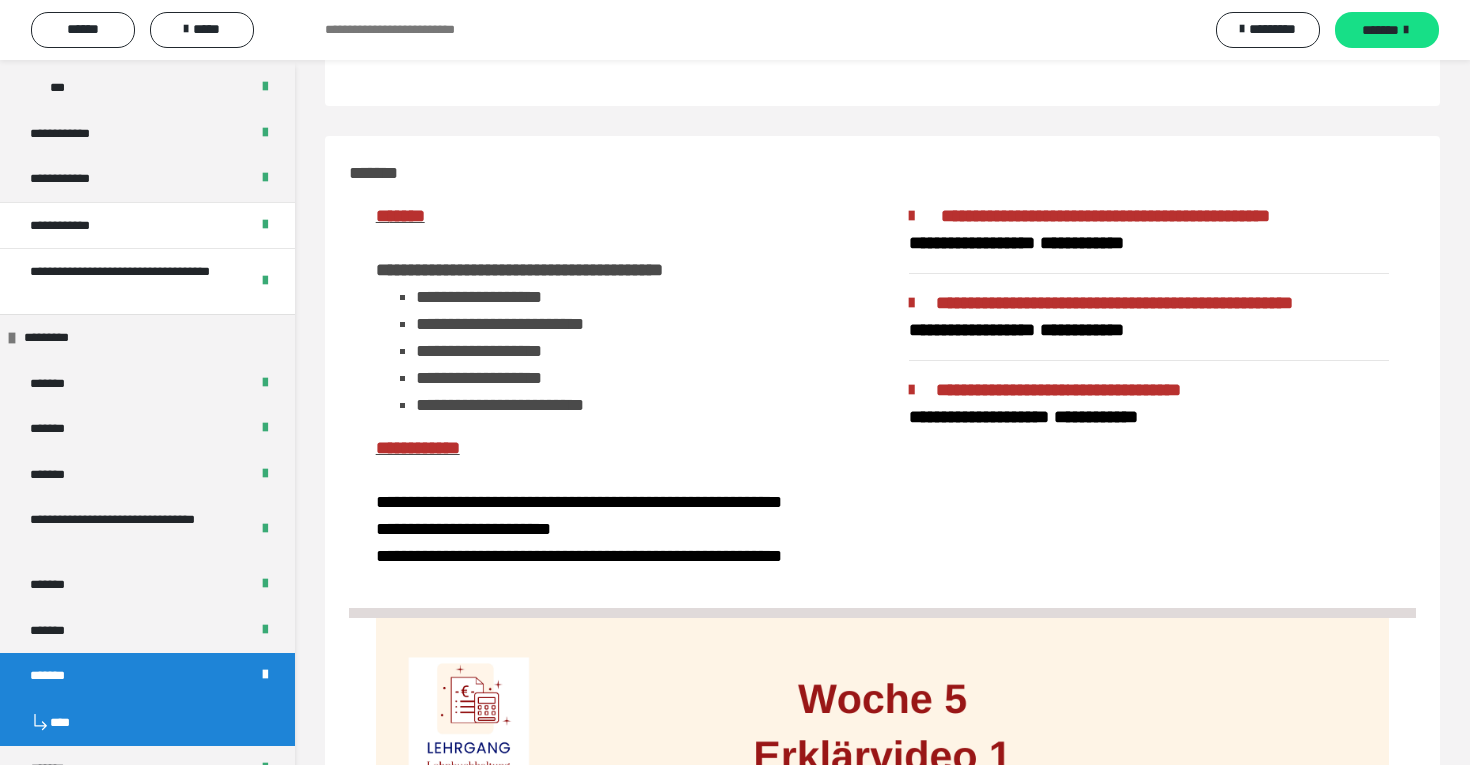 scroll, scrollTop: 292, scrollLeft: 0, axis: vertical 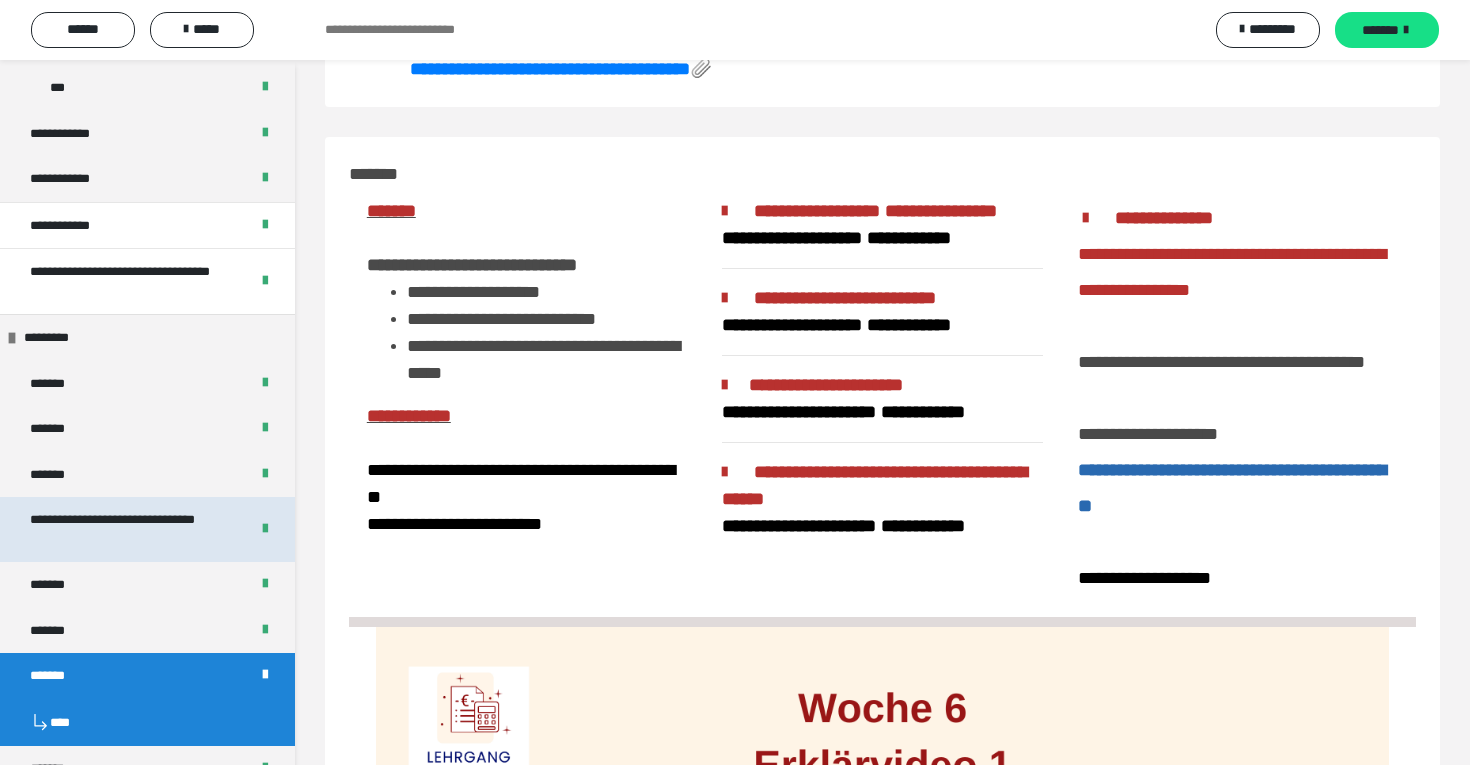 click on "**********" at bounding box center (147, 529) 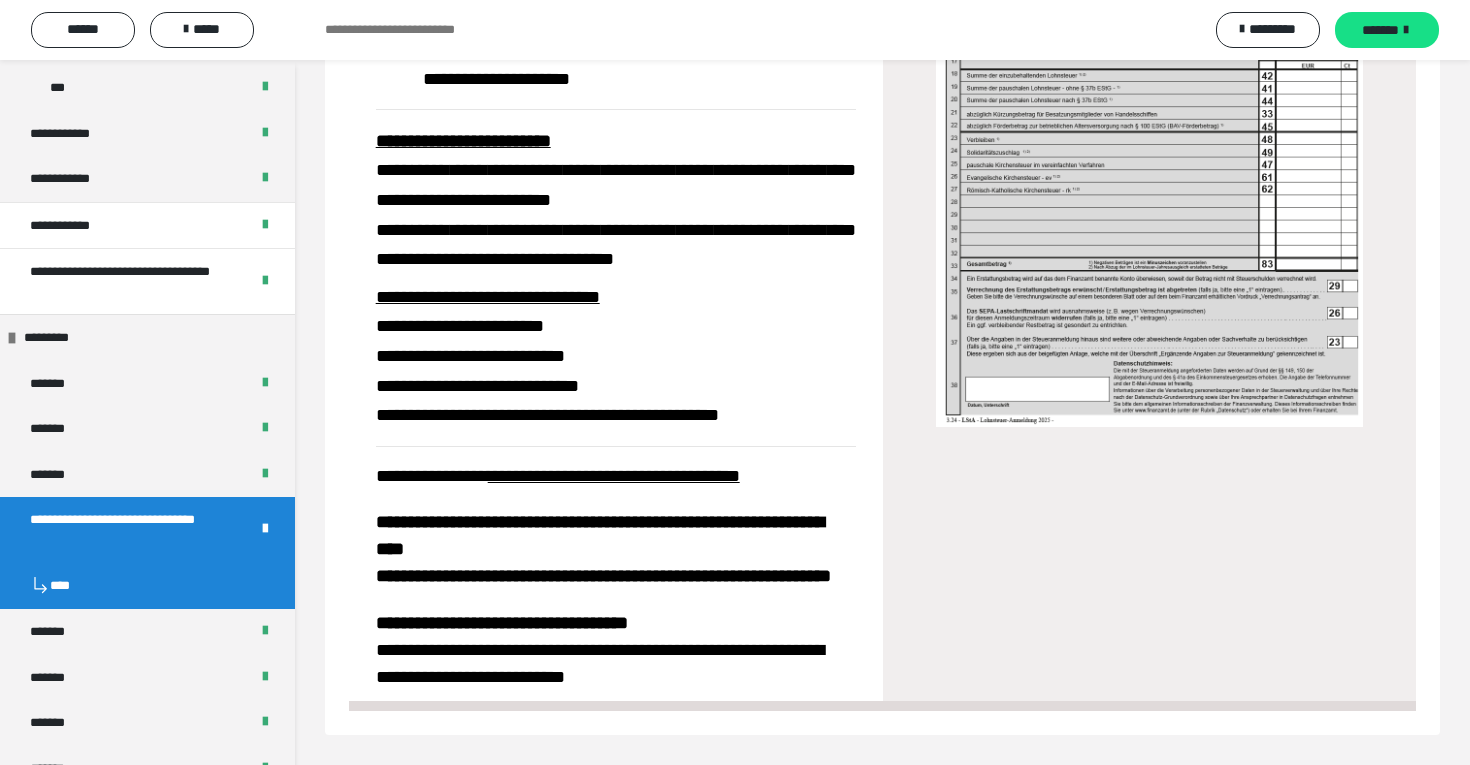 scroll, scrollTop: 1036, scrollLeft: 0, axis: vertical 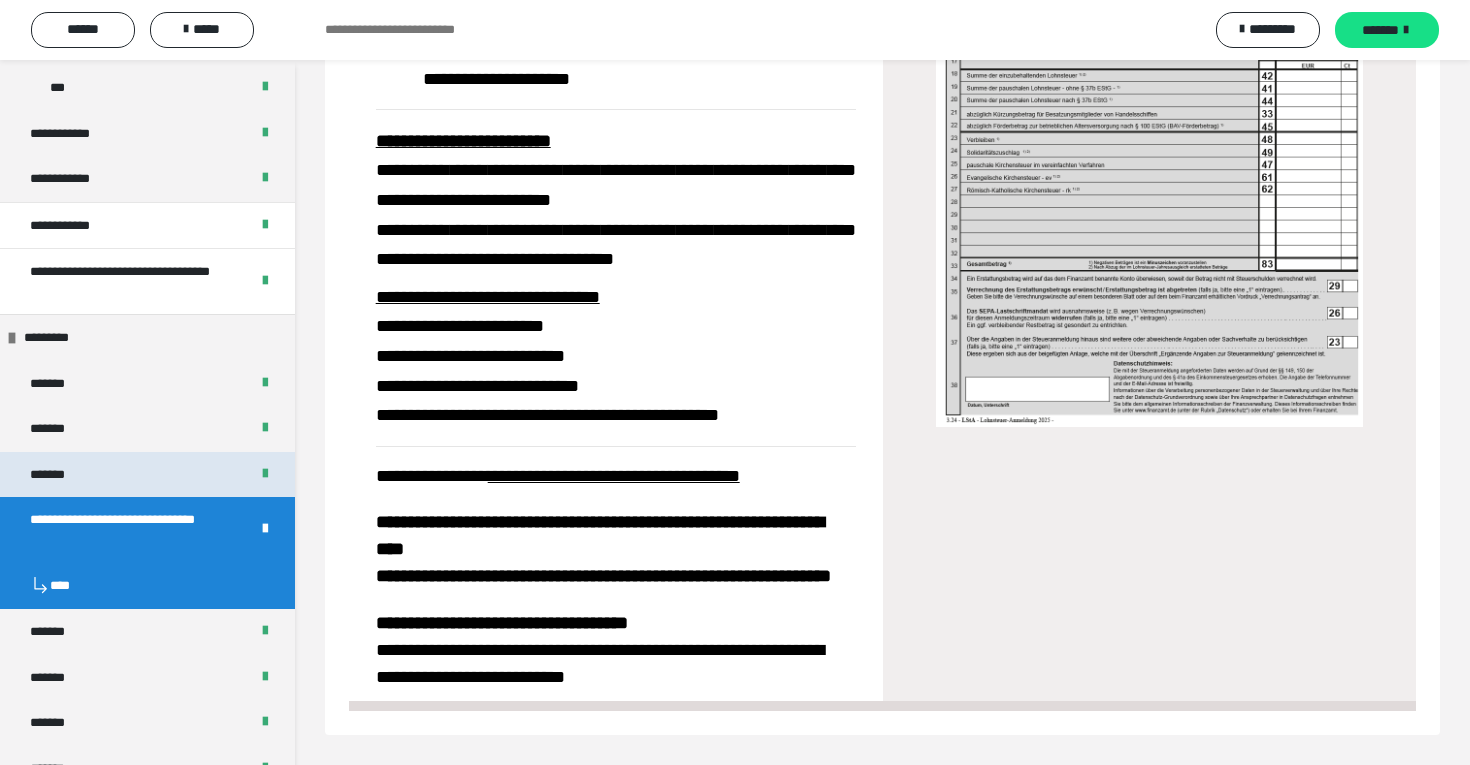 click on "*******" at bounding box center [147, 475] 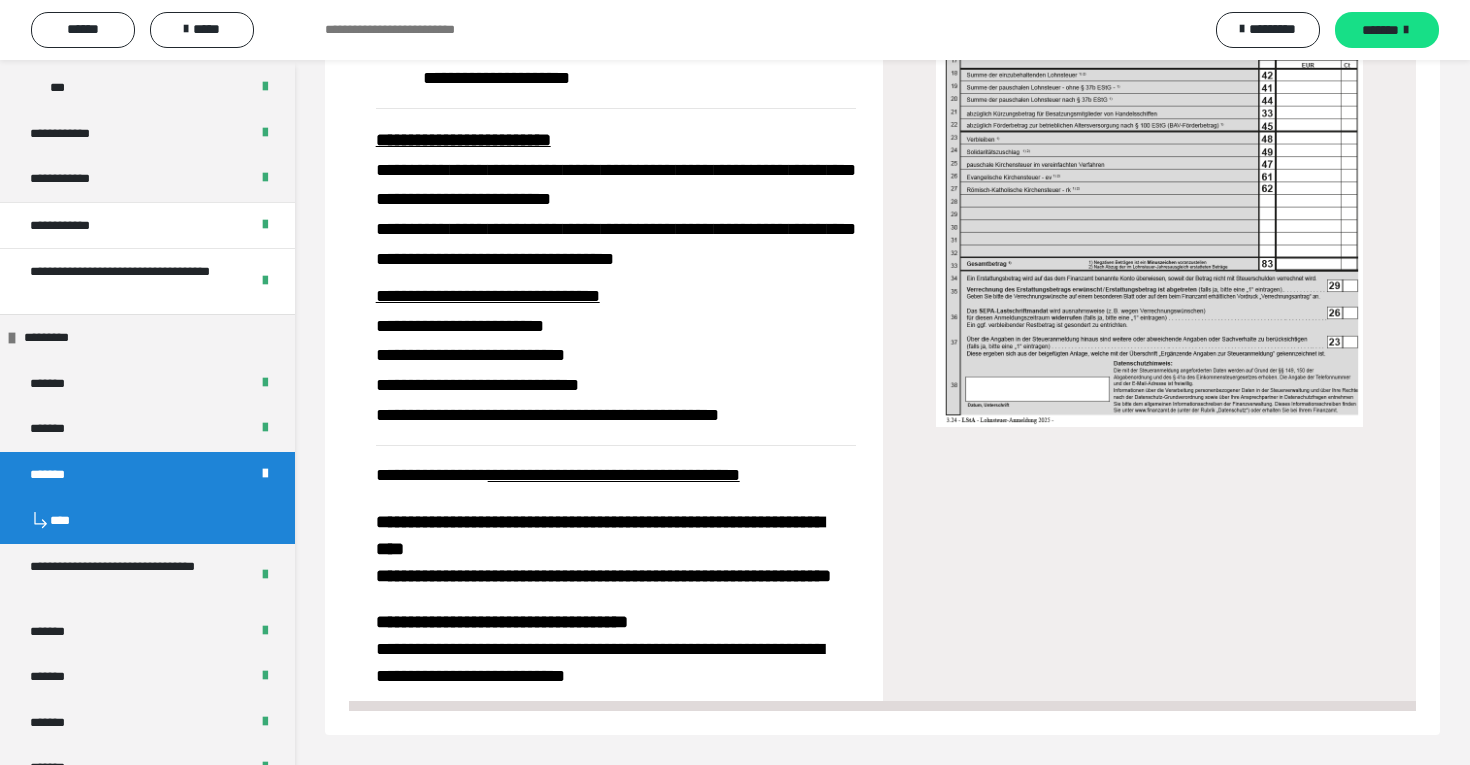 scroll, scrollTop: 1017, scrollLeft: 0, axis: vertical 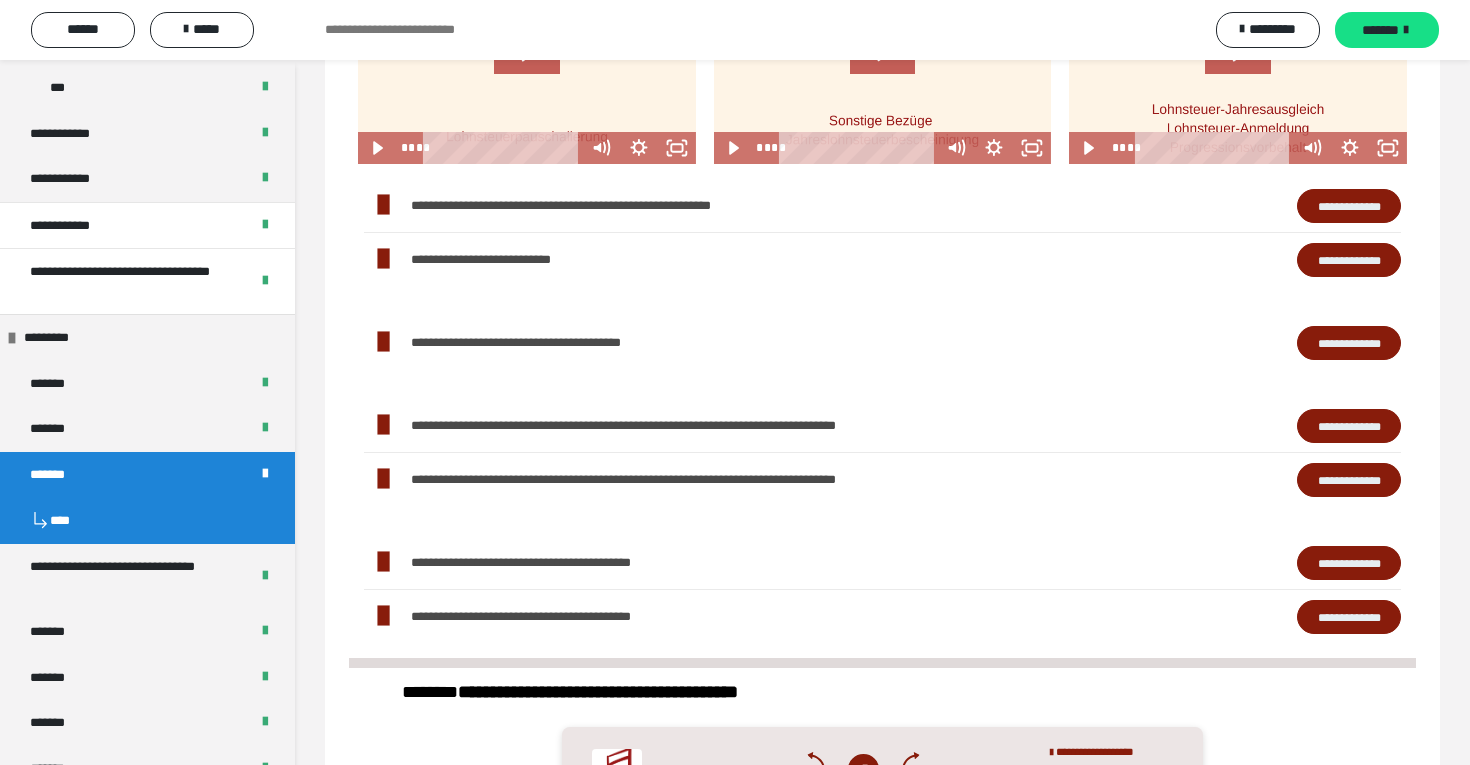 click on "**********" at bounding box center [1349, 617] 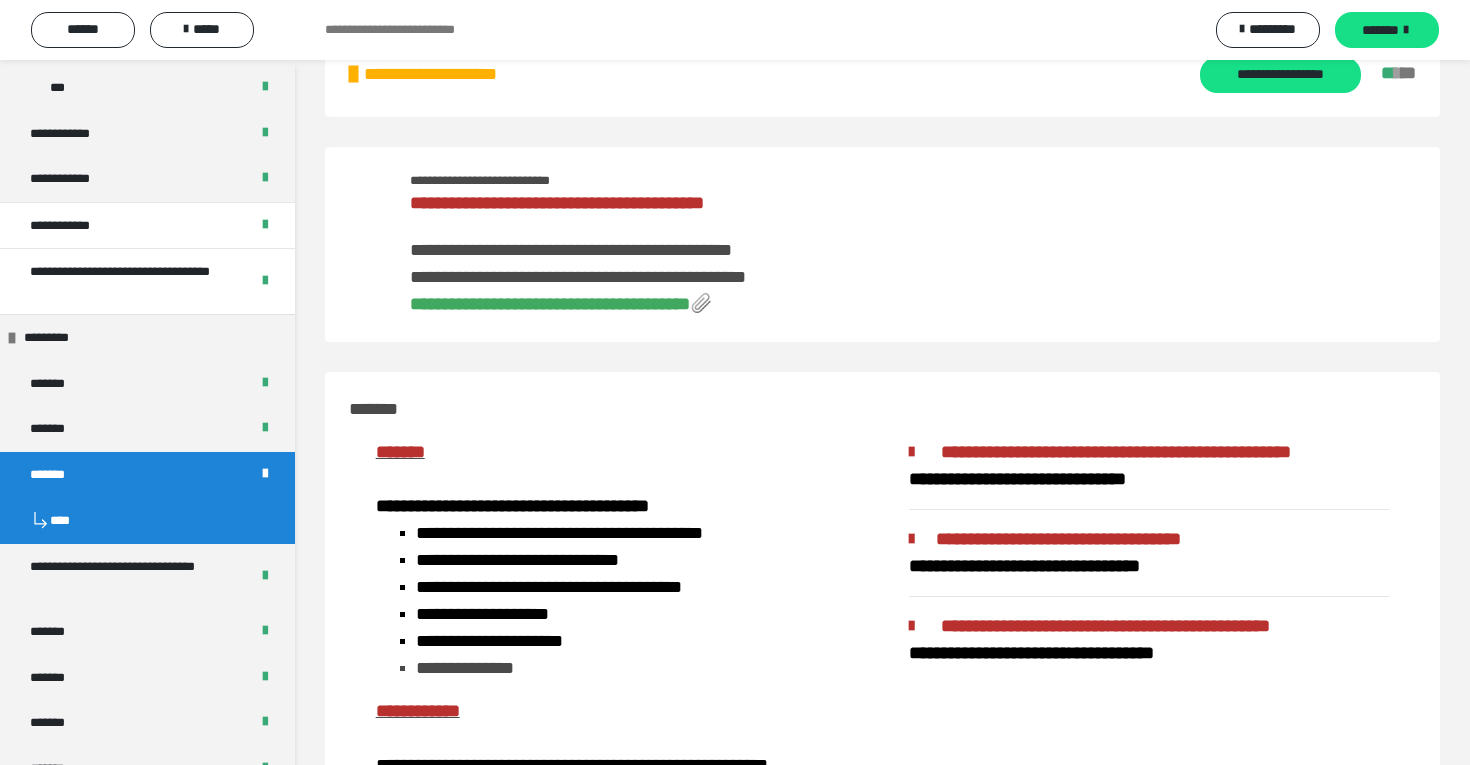 scroll, scrollTop: 0, scrollLeft: 0, axis: both 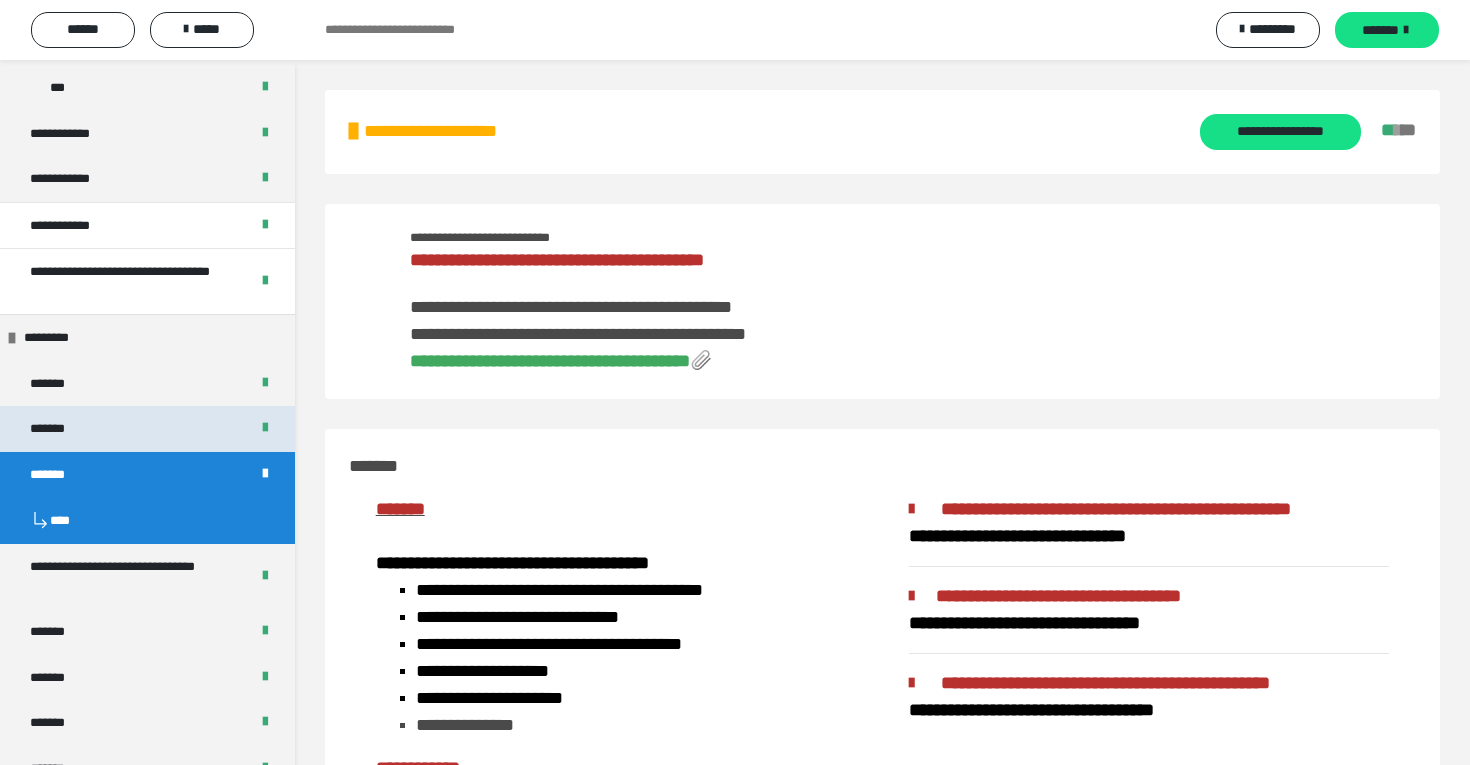 click on "*******" at bounding box center (62, 429) 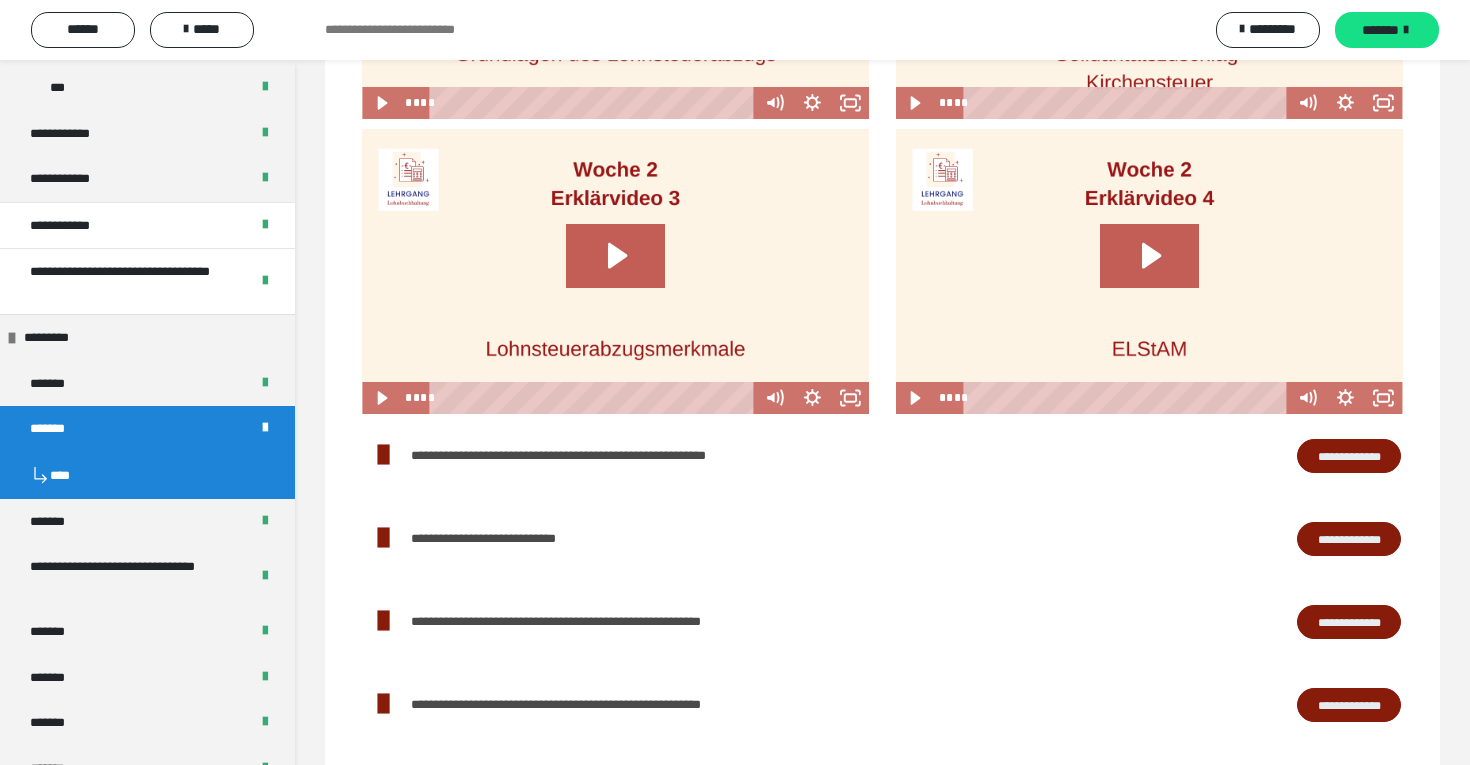 scroll, scrollTop: 1446, scrollLeft: 0, axis: vertical 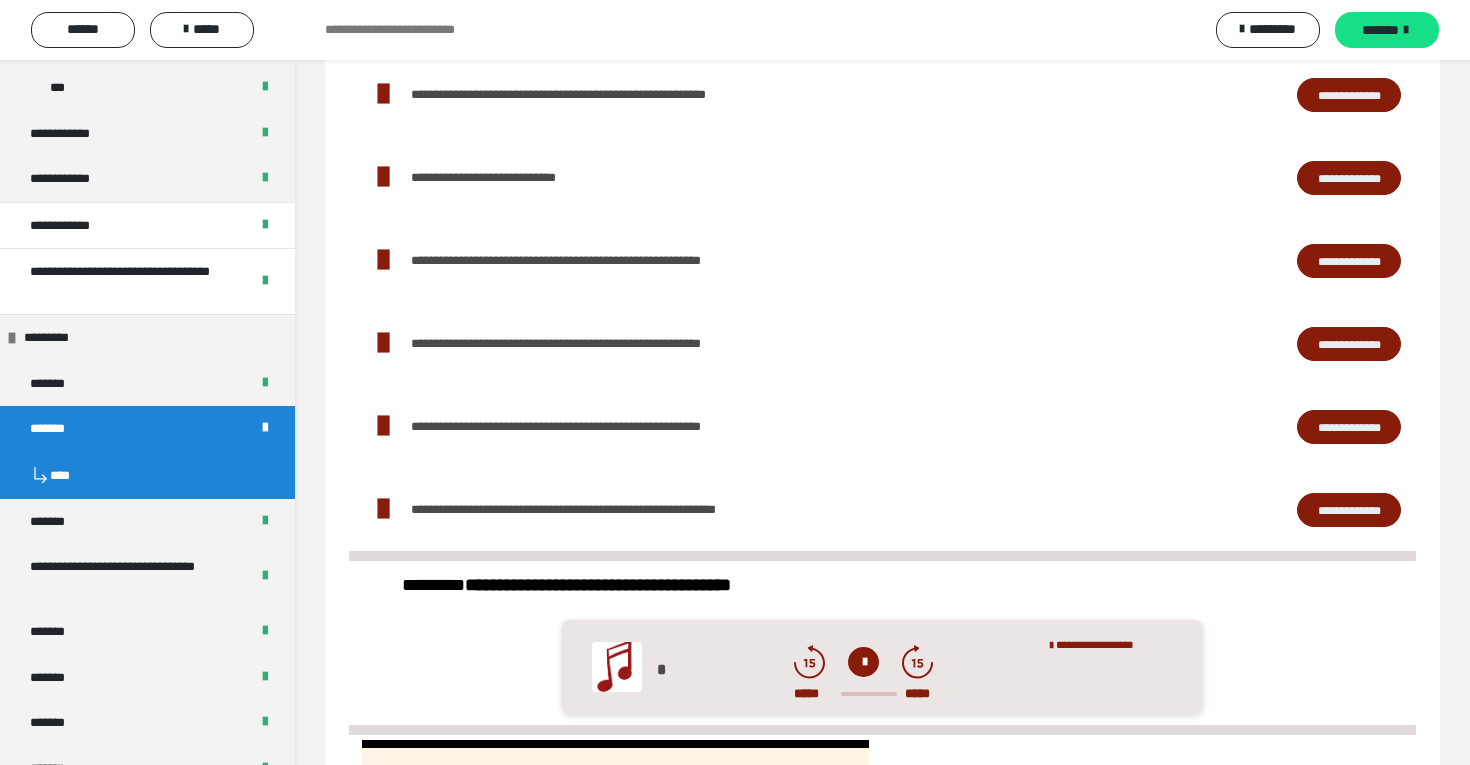 click on "**********" at bounding box center [1349, 261] 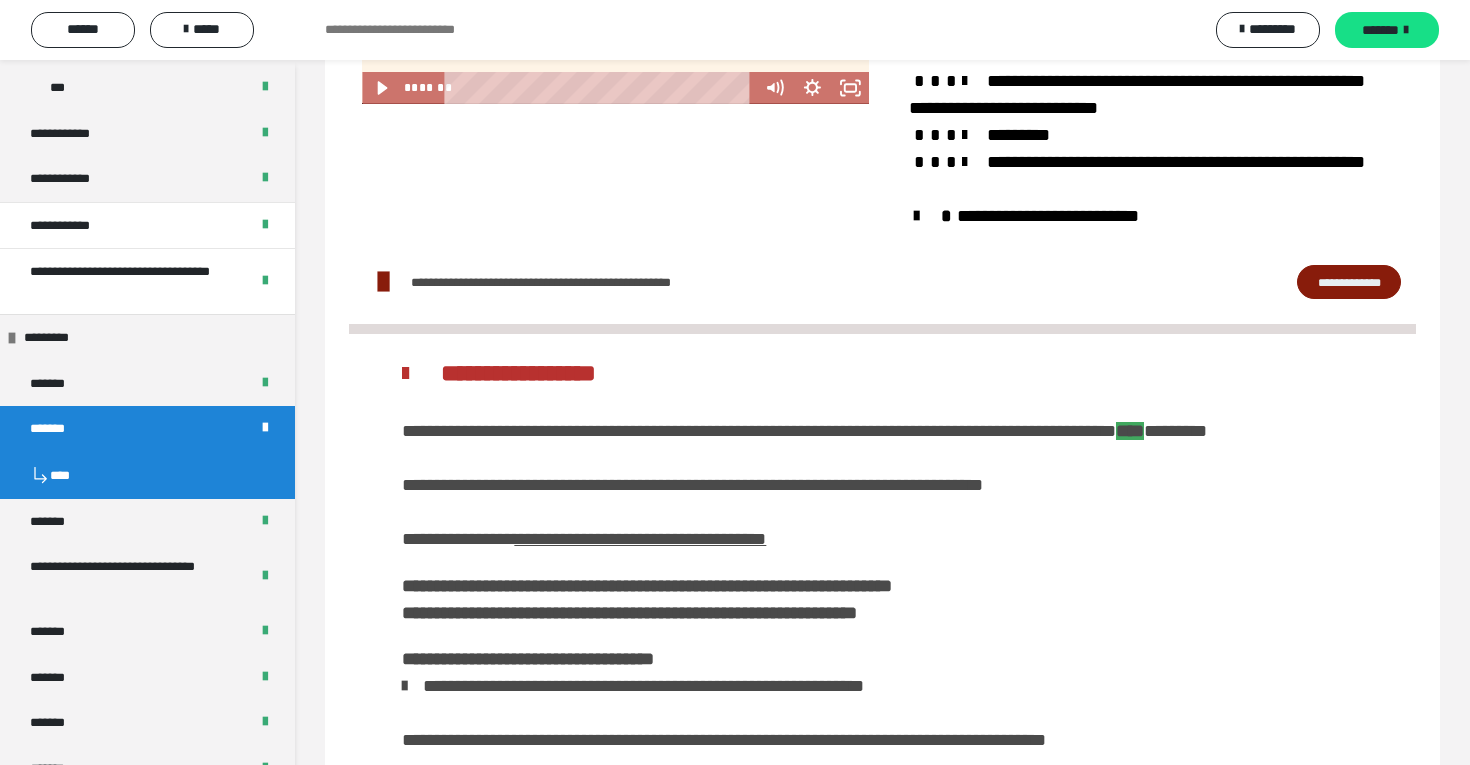 scroll, scrollTop: 2939, scrollLeft: 0, axis: vertical 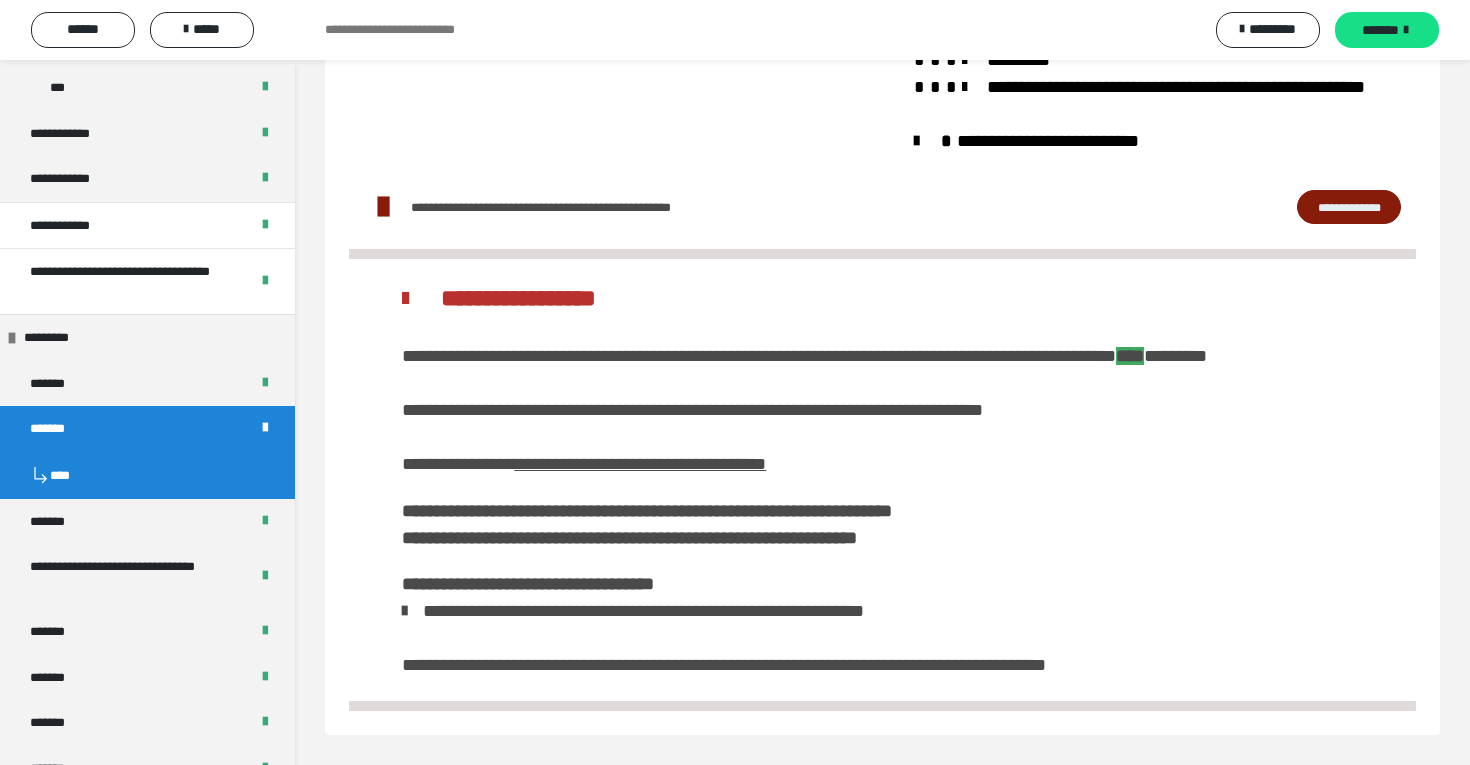 click on "**********" at bounding box center (1349, 207) 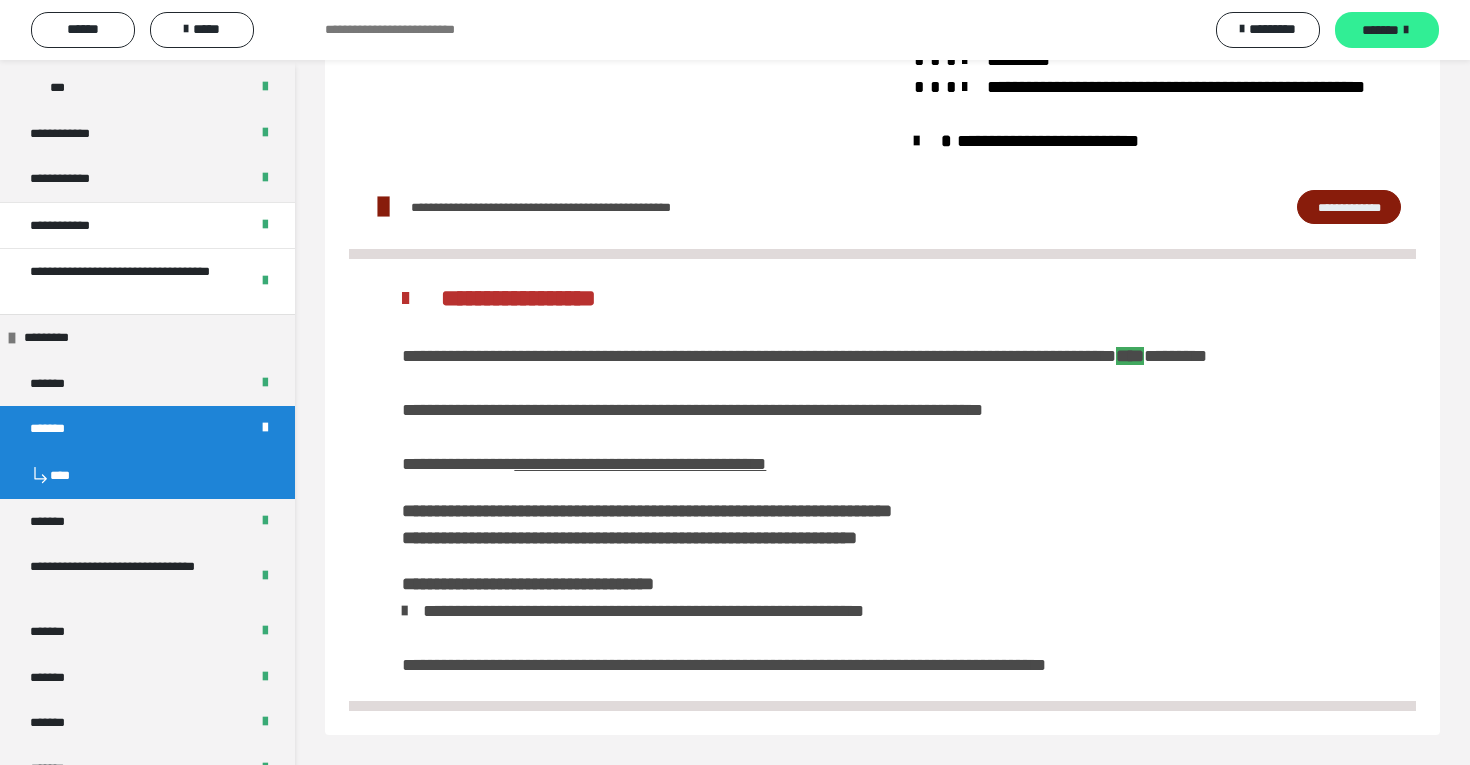 click on "*******" at bounding box center [1387, 30] 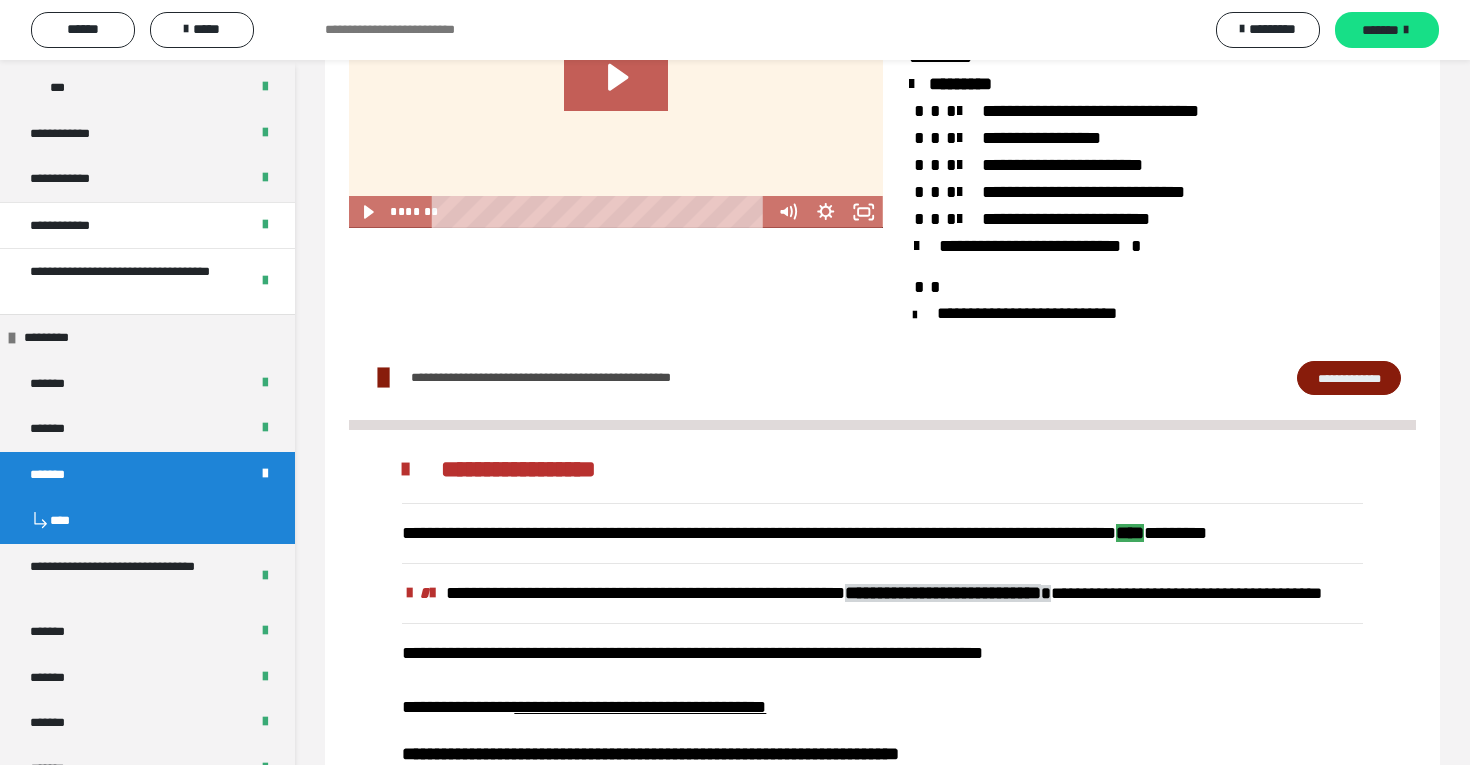 scroll, scrollTop: 2227, scrollLeft: 0, axis: vertical 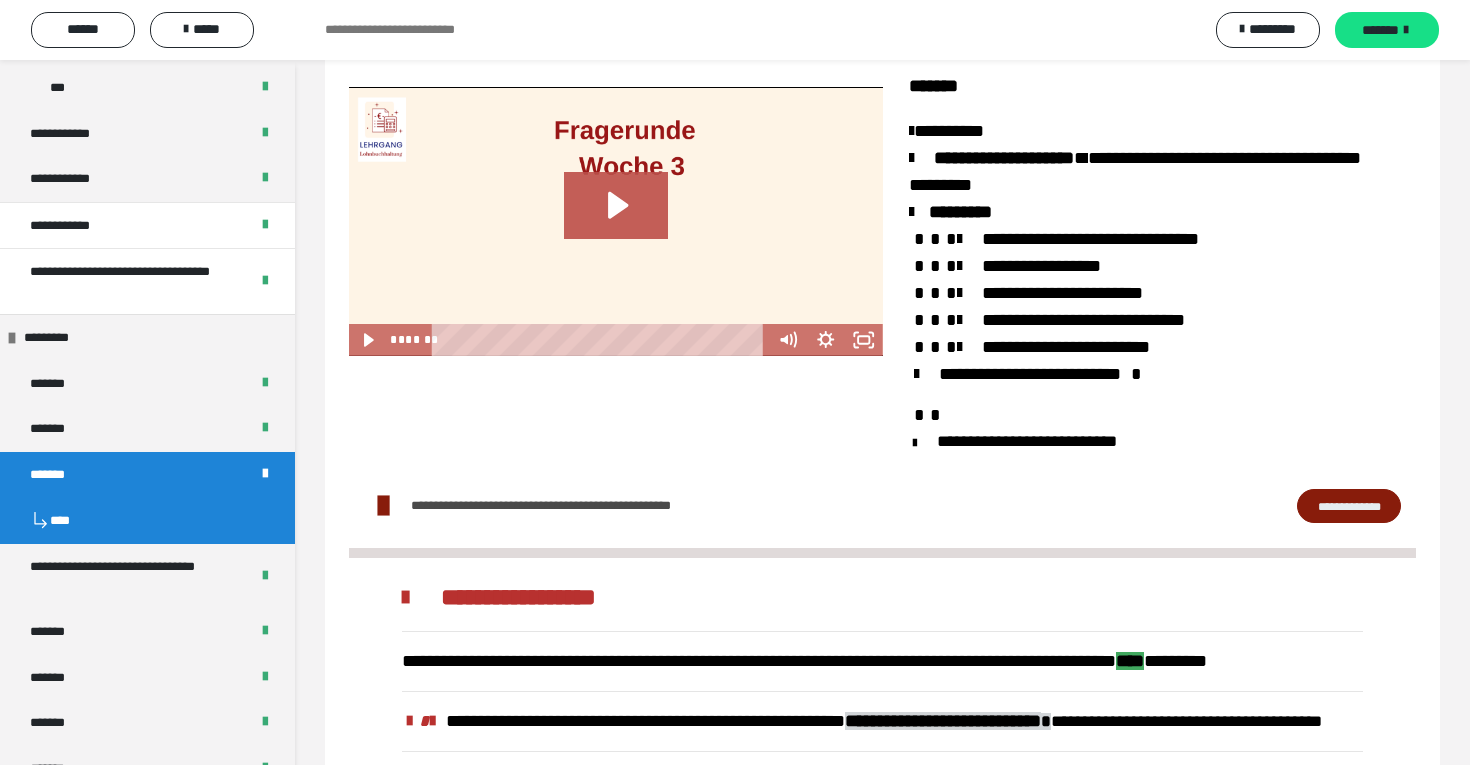 click on "**********" at bounding box center [1349, 506] 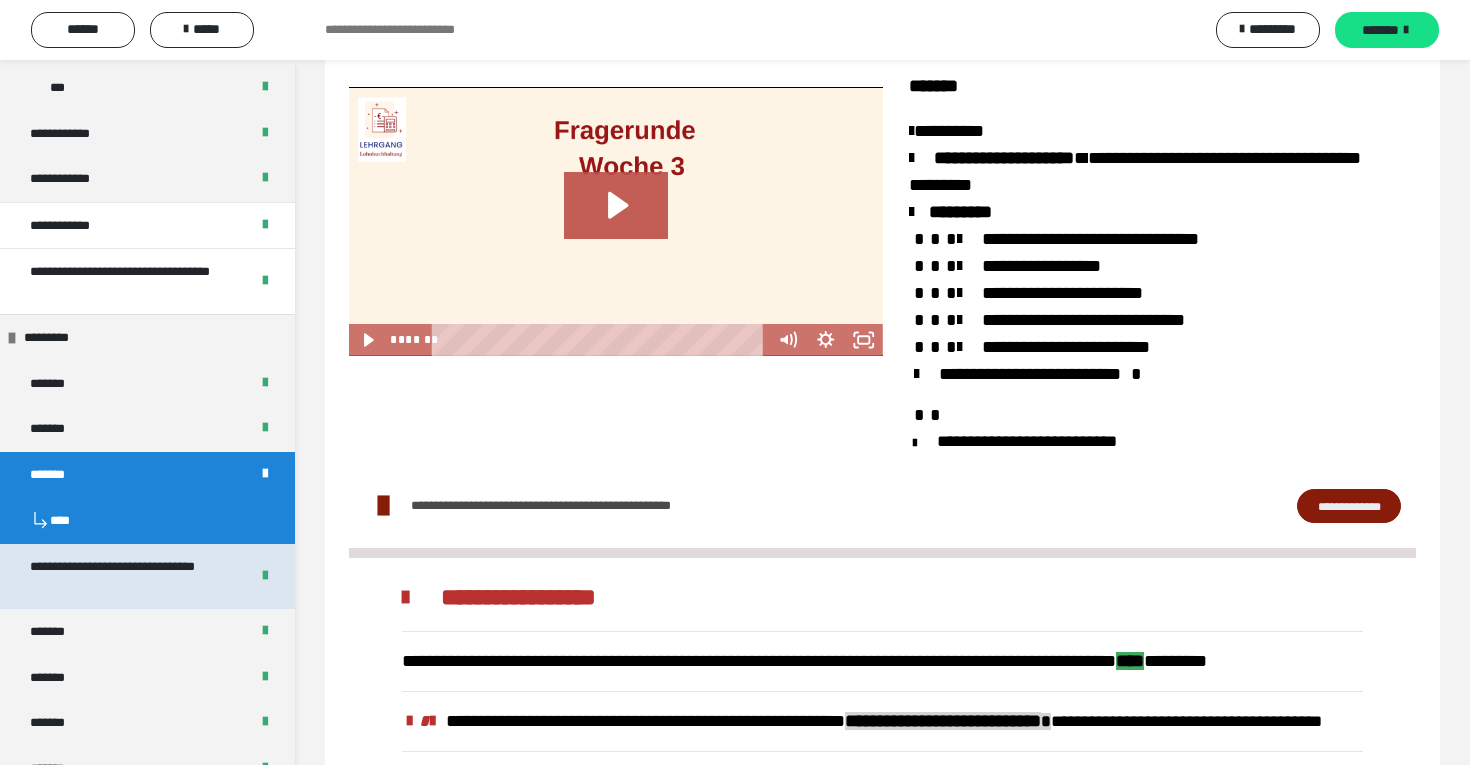 click on "**********" at bounding box center (131, 576) 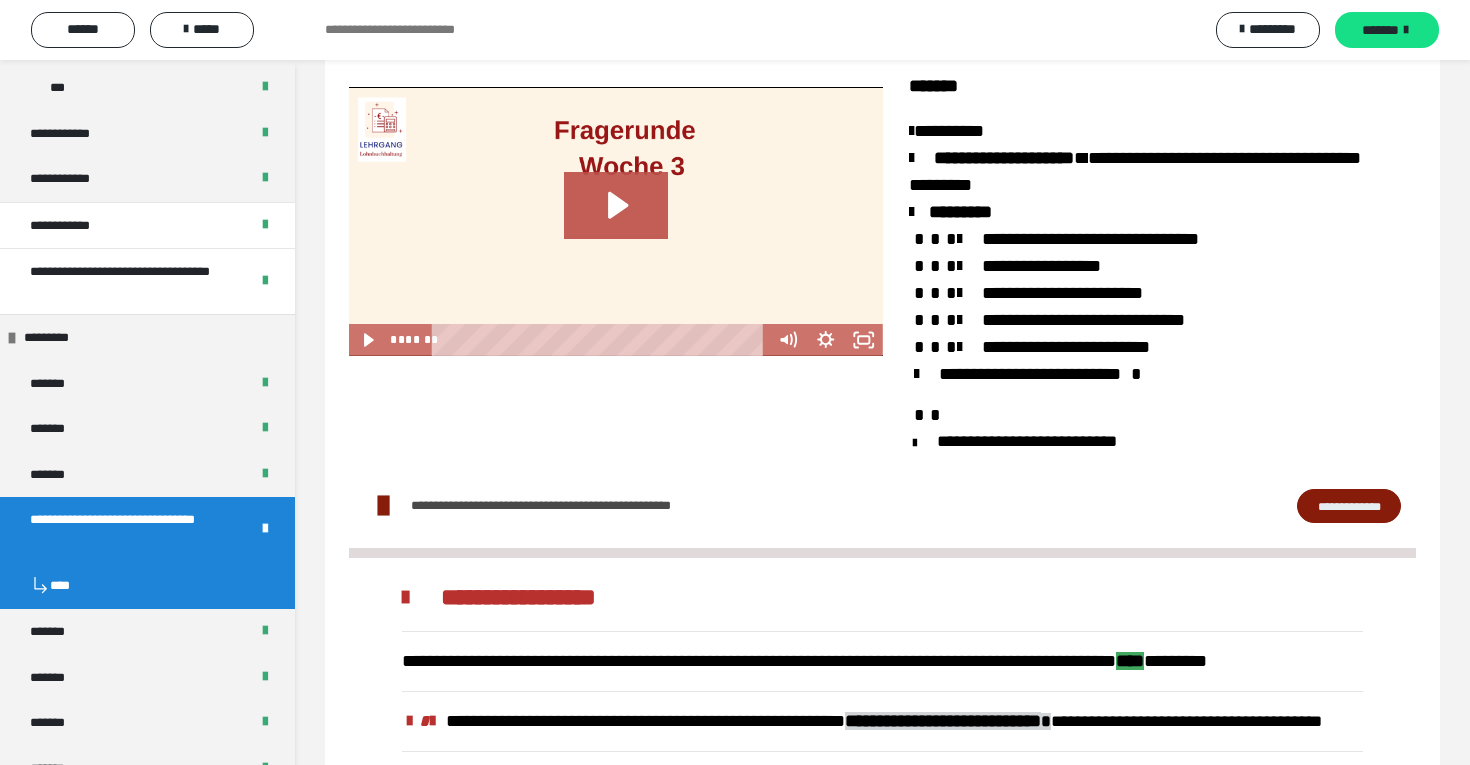 scroll, scrollTop: 1036, scrollLeft: 0, axis: vertical 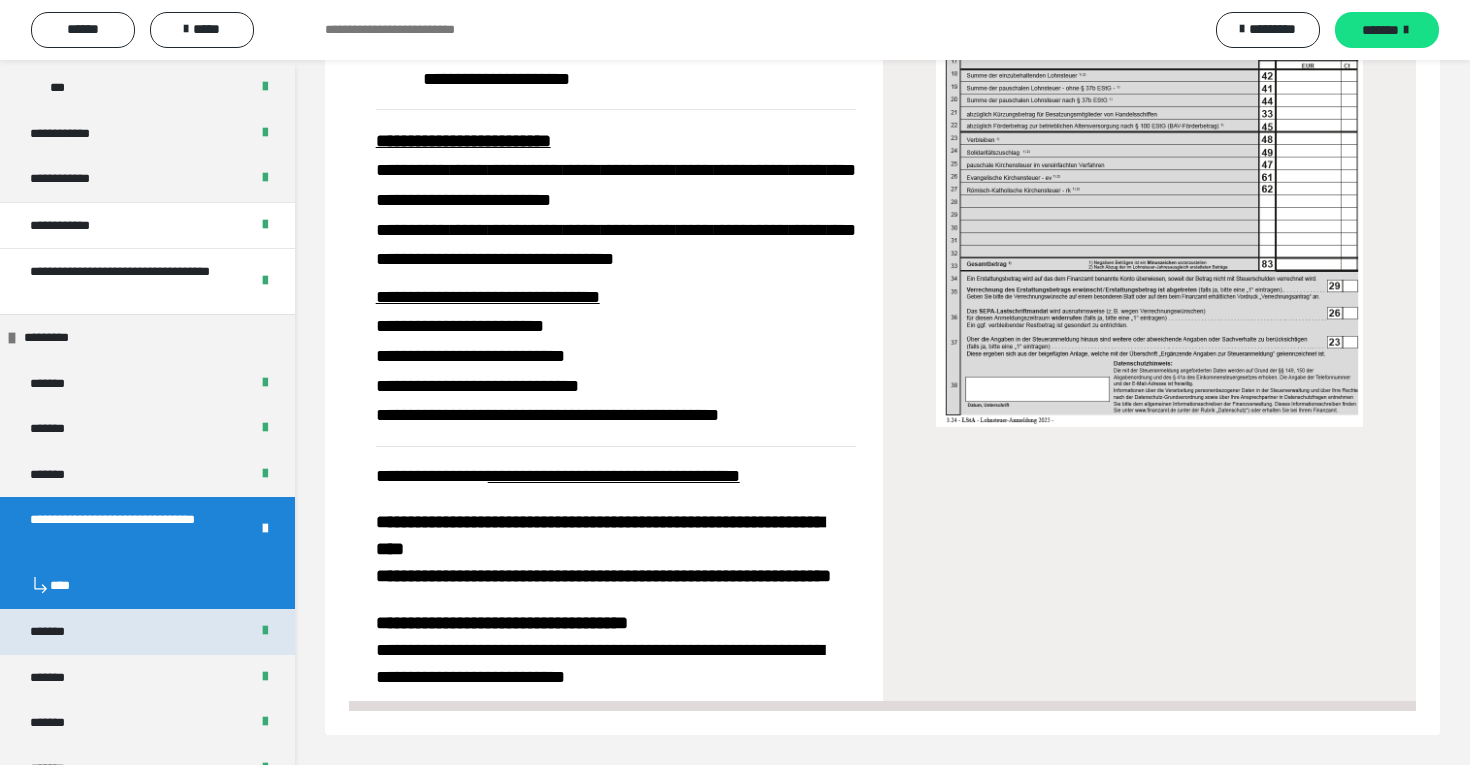 click on "*******" at bounding box center (147, 632) 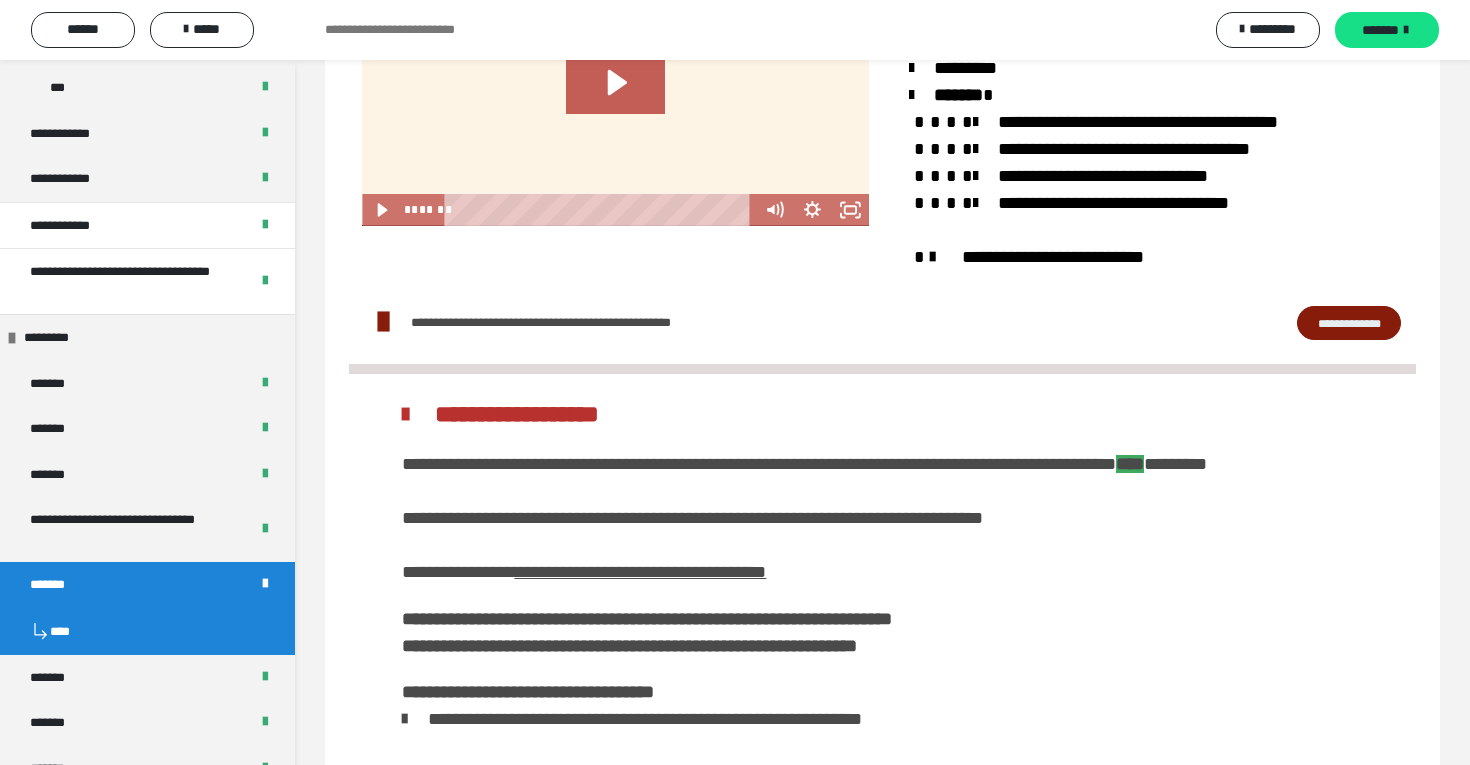 scroll, scrollTop: 2603, scrollLeft: 0, axis: vertical 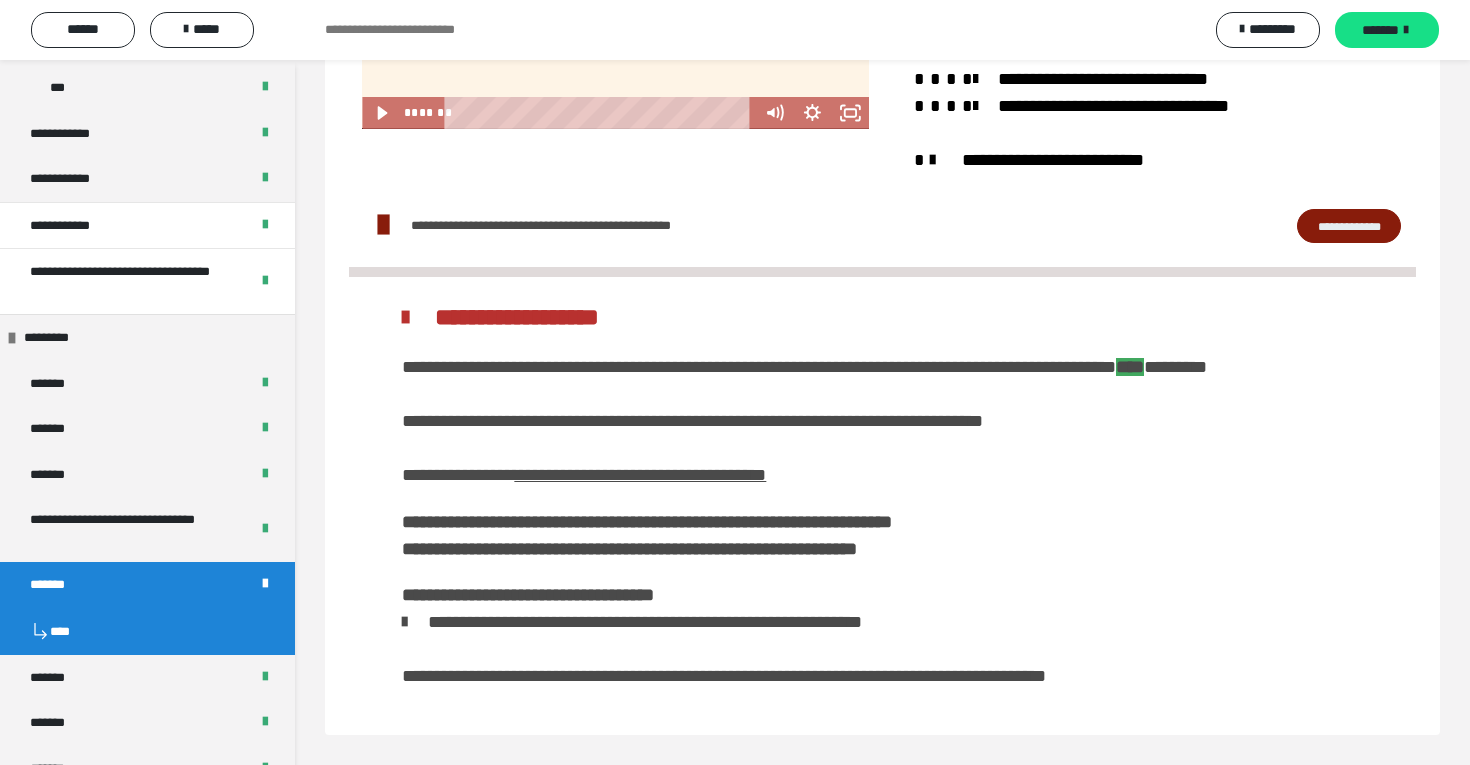click on "**********" at bounding box center [882, 225] 